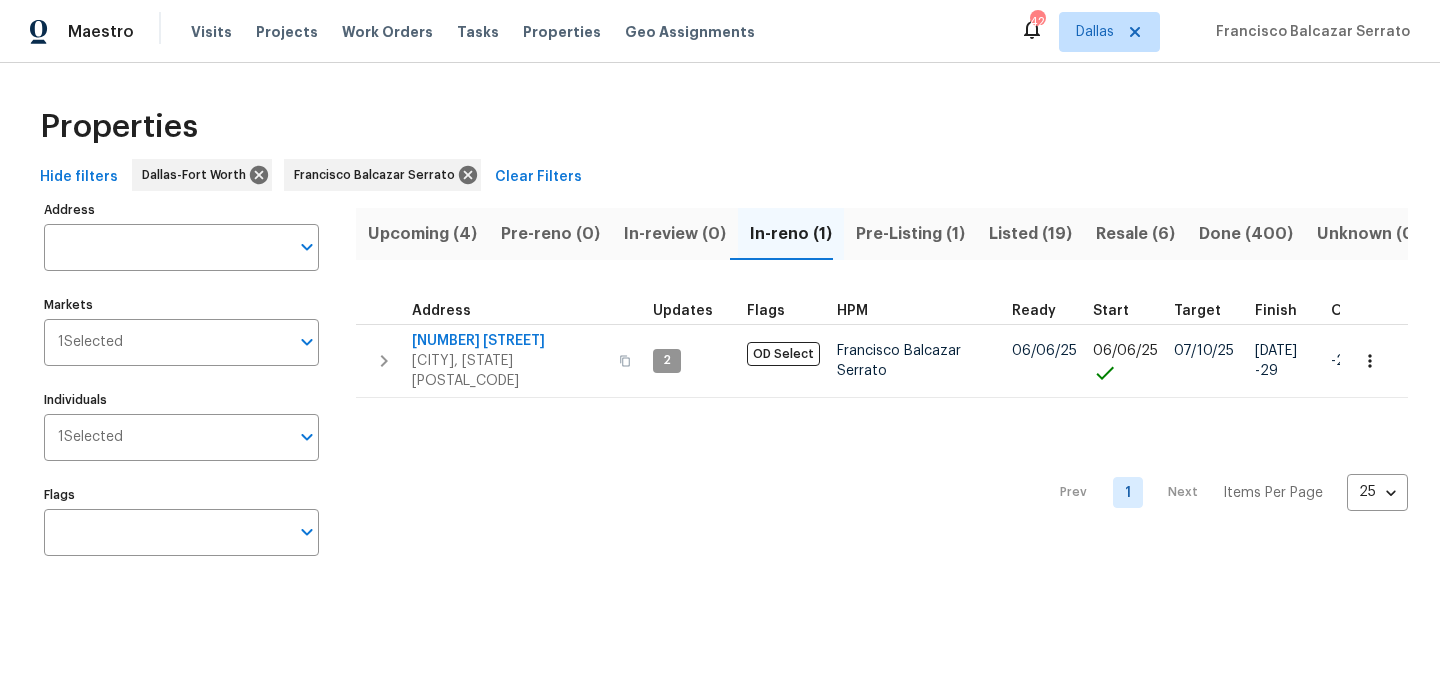 scroll, scrollTop: 0, scrollLeft: 0, axis: both 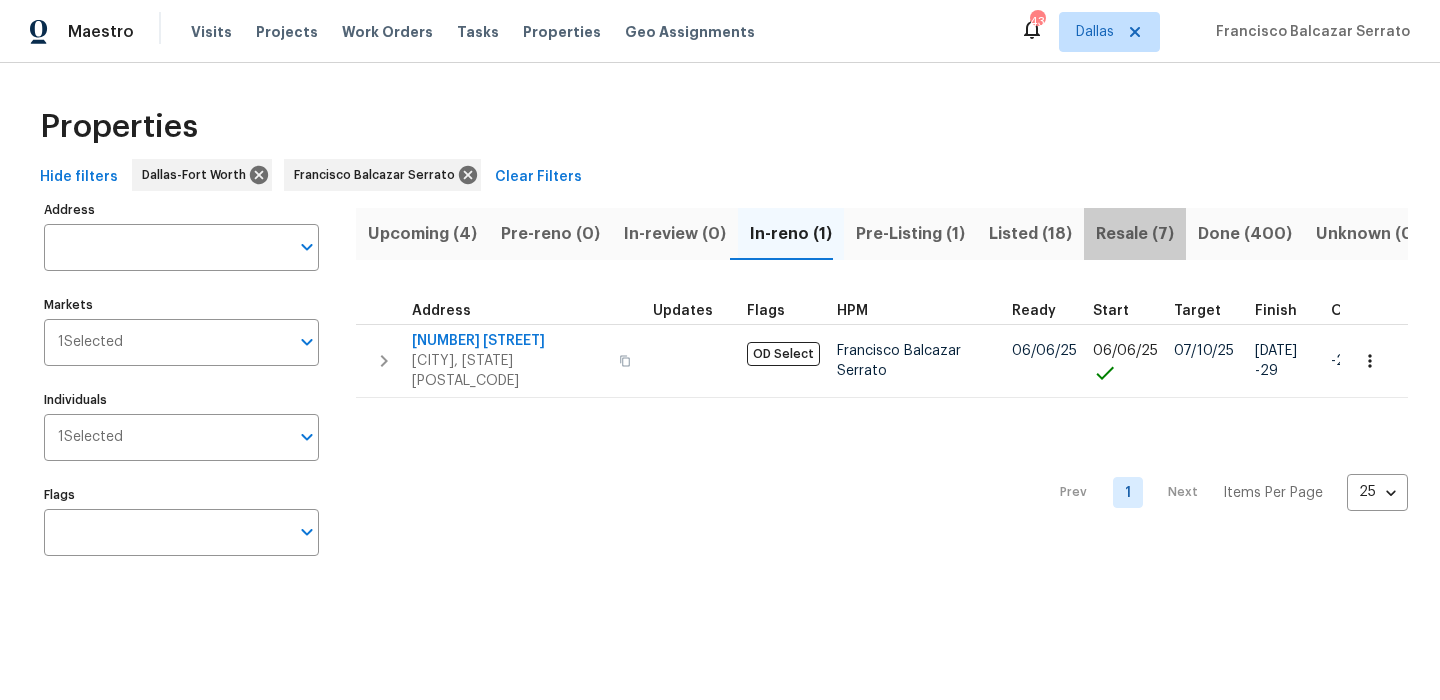 click on "Resale (7)" at bounding box center (1135, 234) 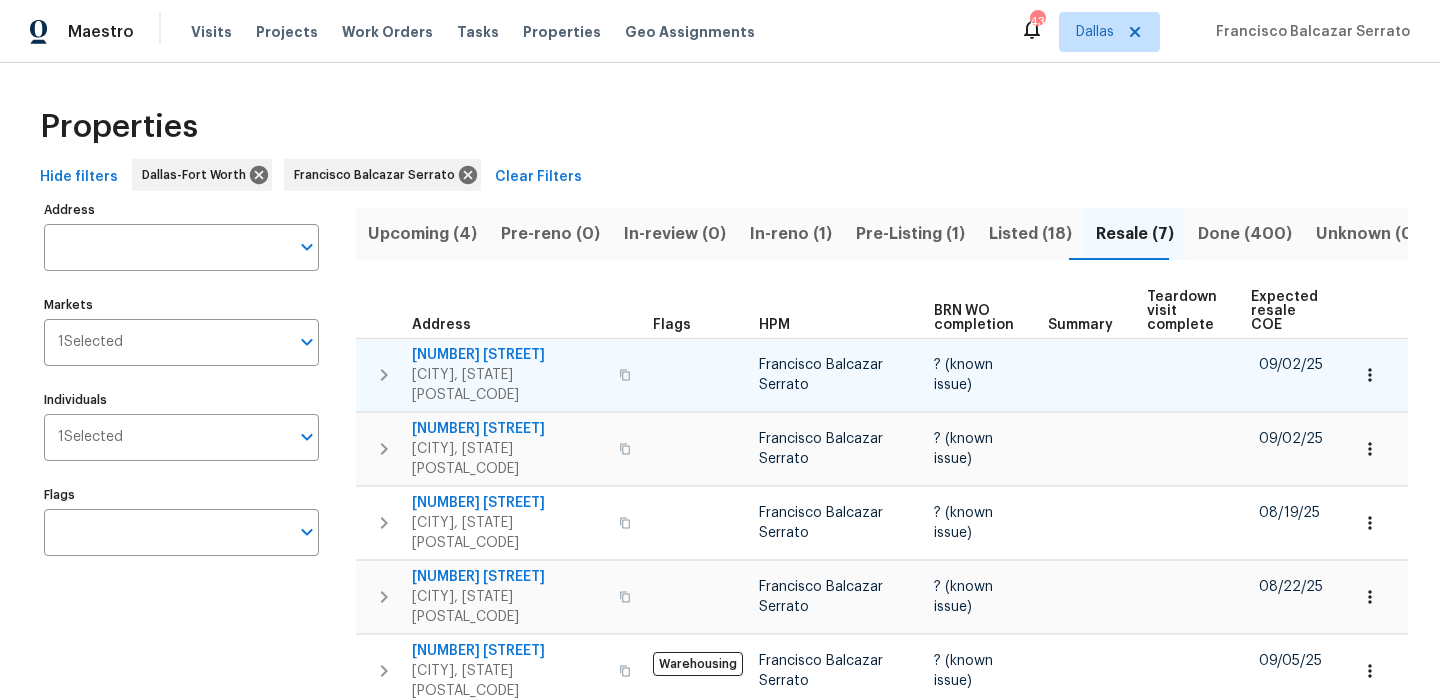scroll, scrollTop: 194, scrollLeft: 0, axis: vertical 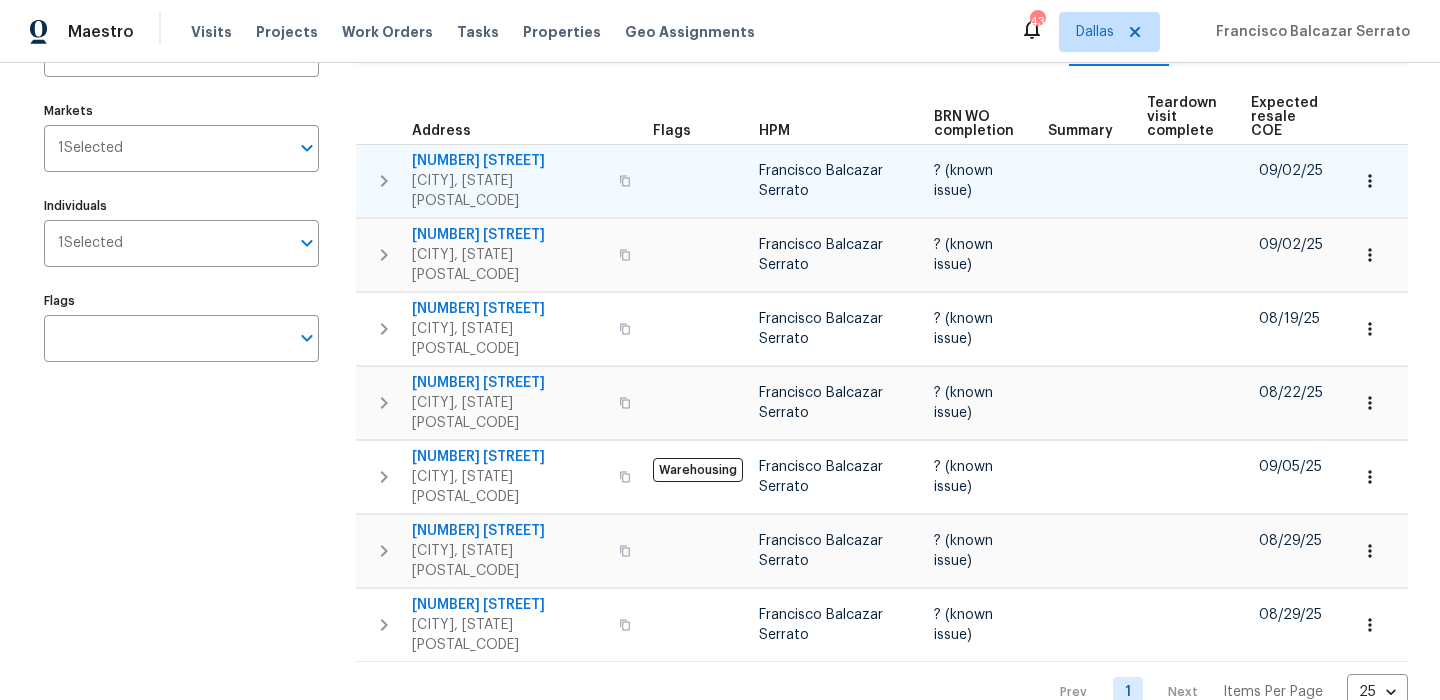 click at bounding box center [1370, 181] 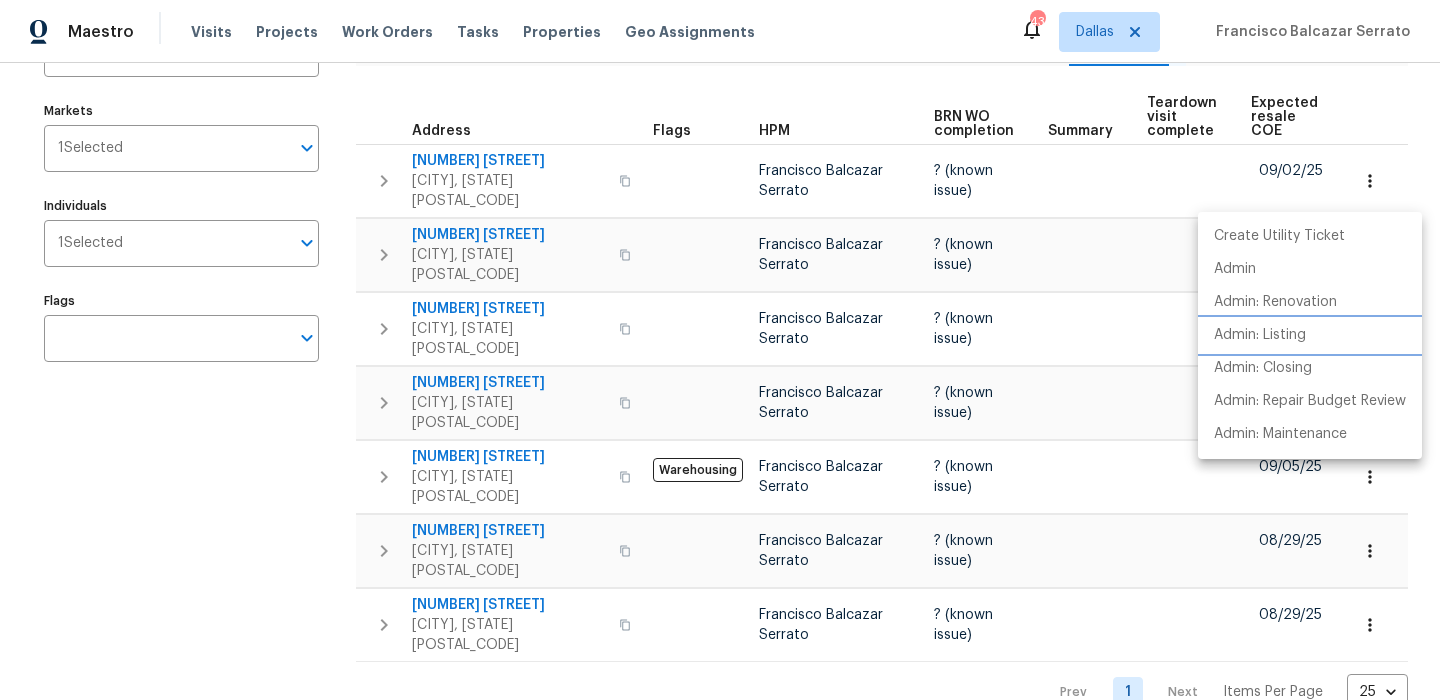 click on "Admin: Listing" at bounding box center [1310, 335] 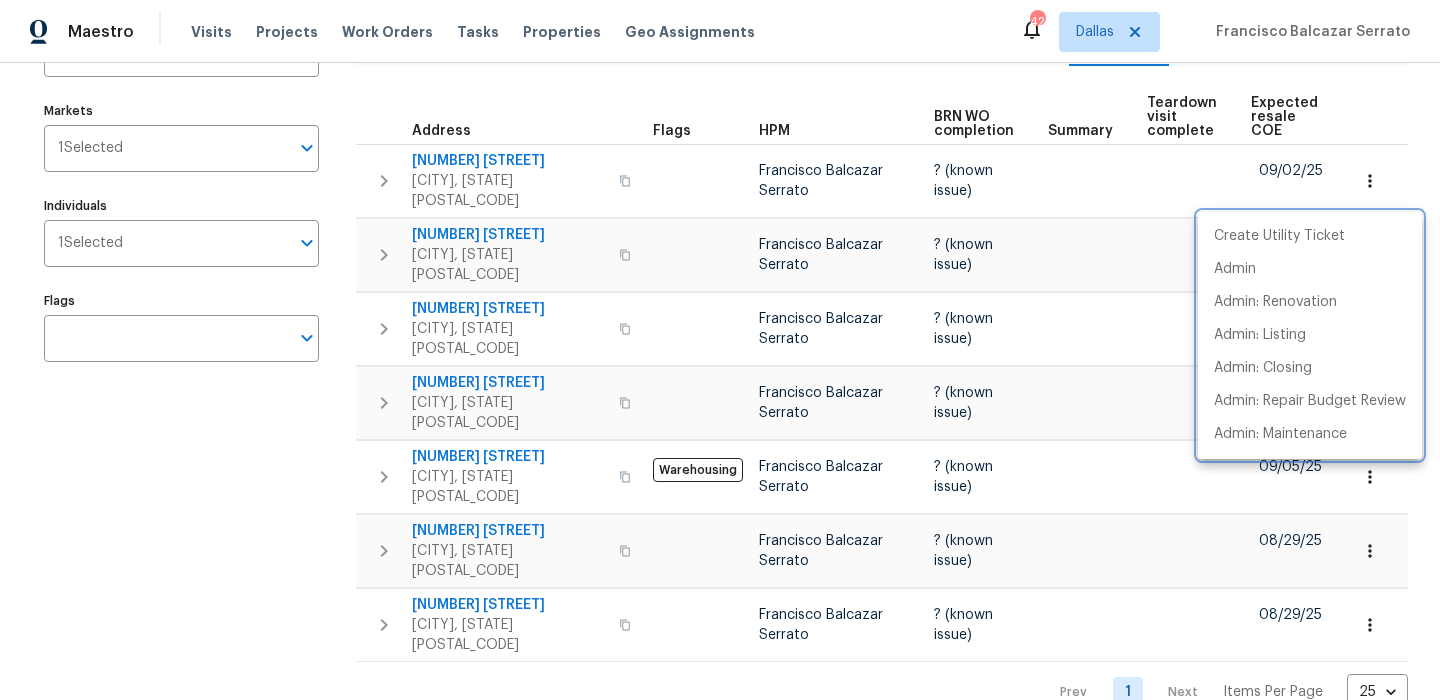 click at bounding box center (720, 350) 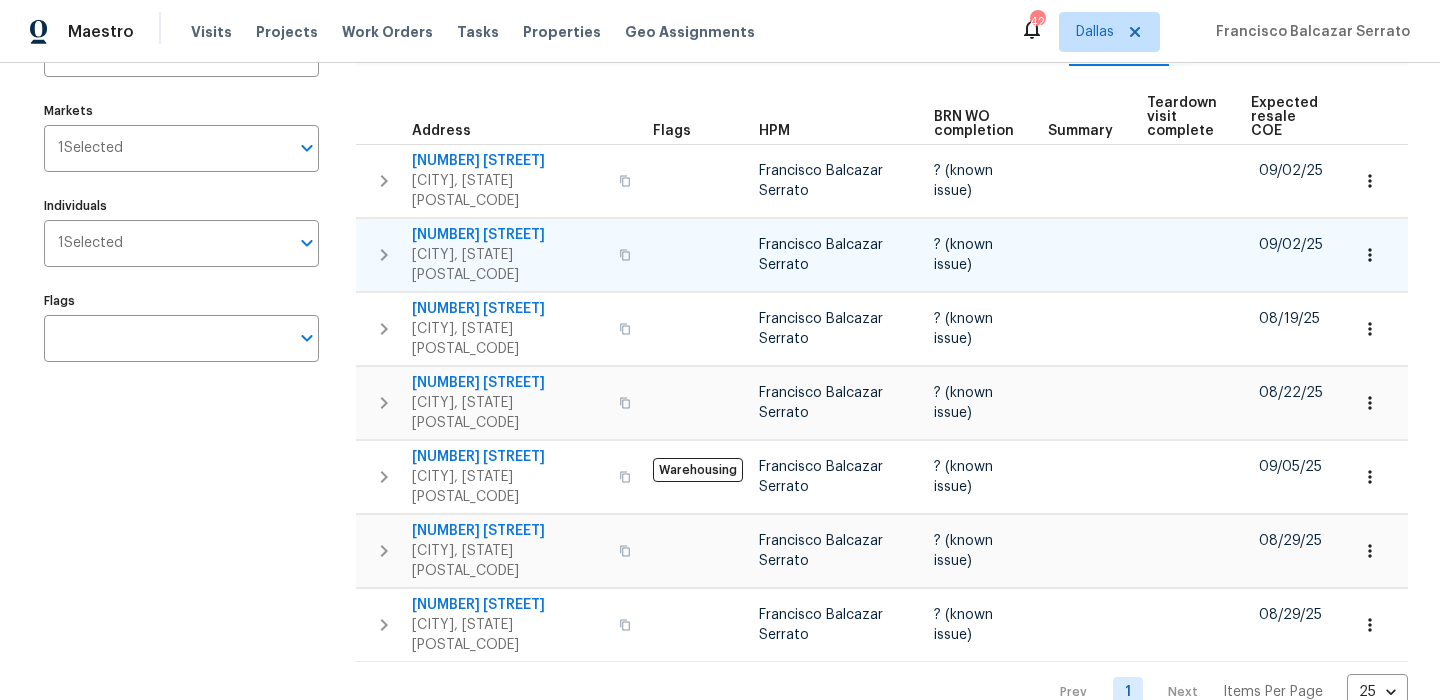 click 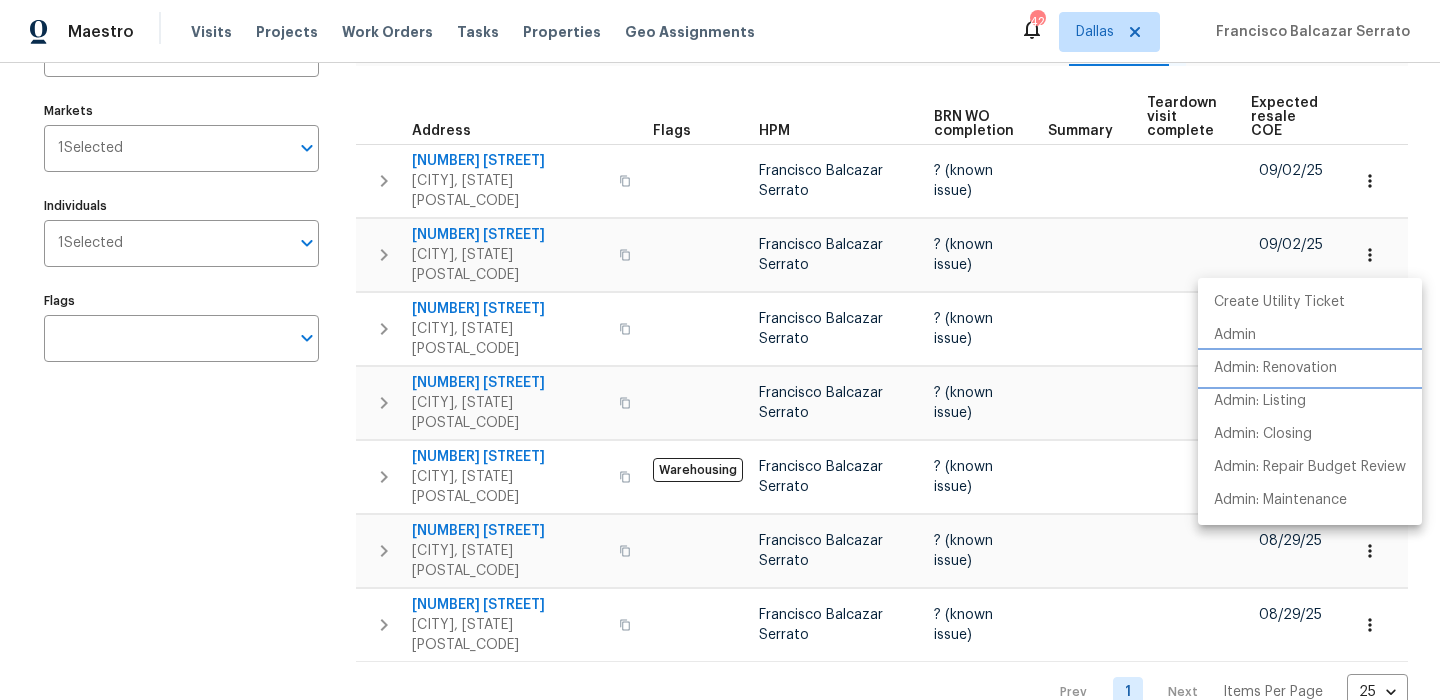 click on "Admin: Renovation" at bounding box center [1310, 368] 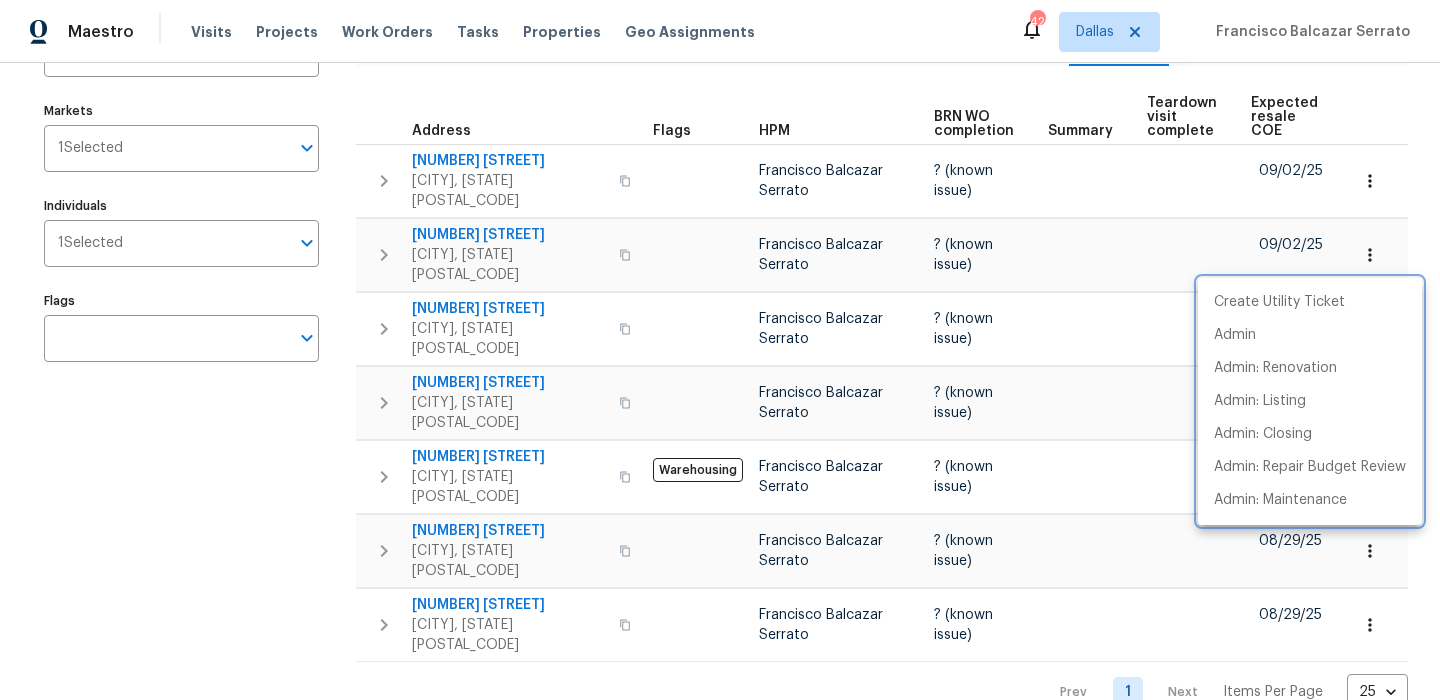 click at bounding box center [720, 350] 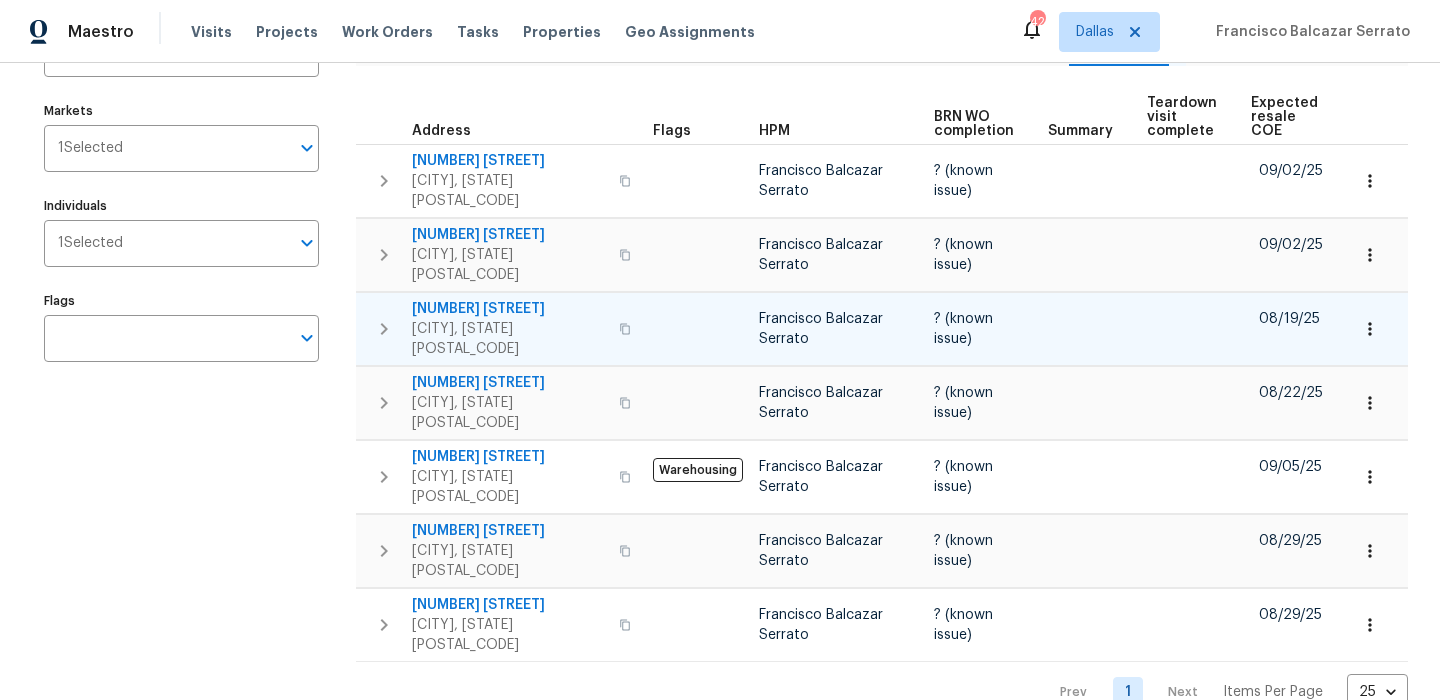 click 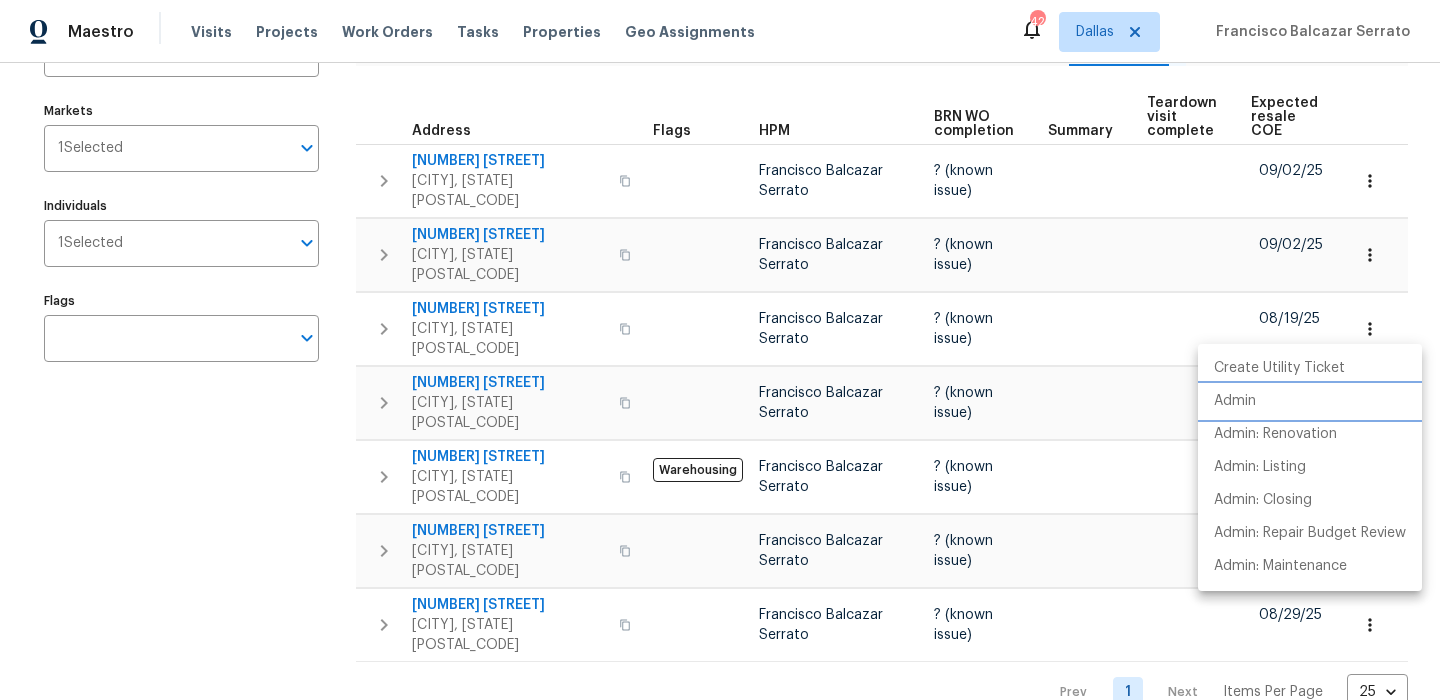 click on "Admin" at bounding box center [1310, 401] 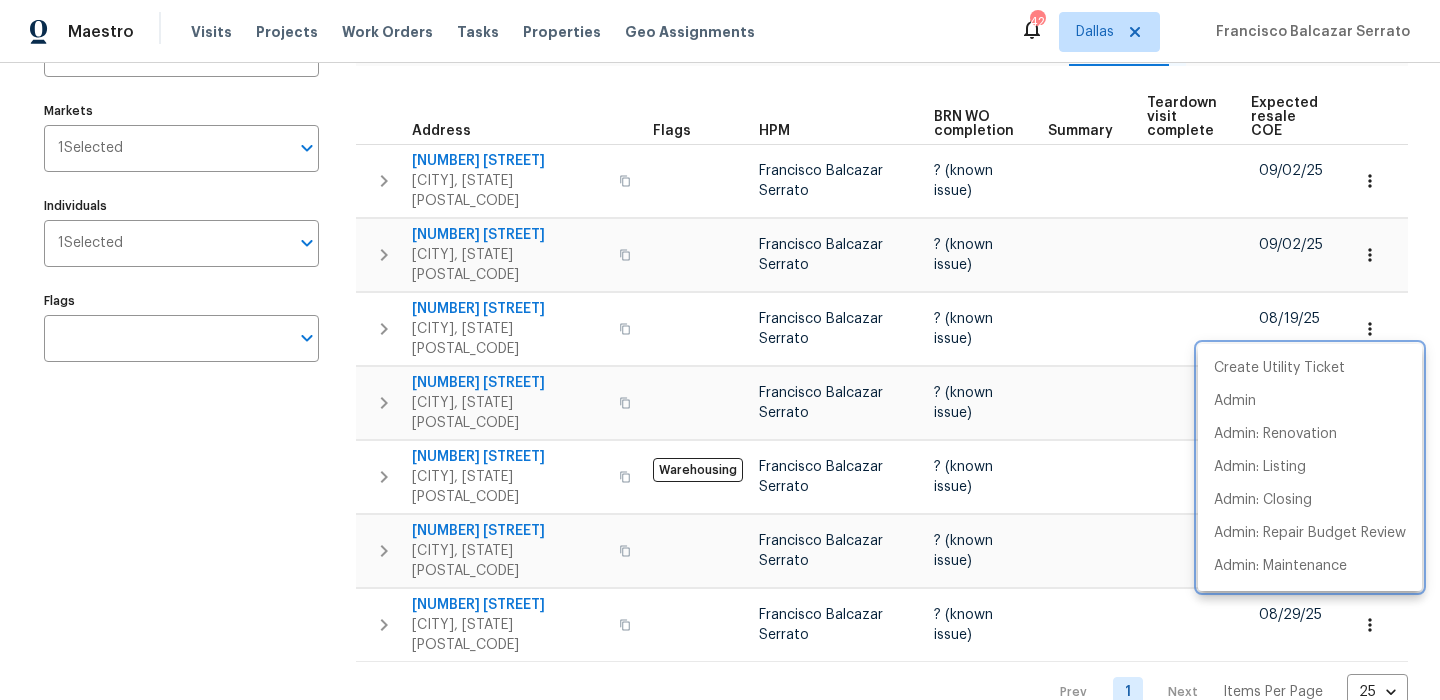click at bounding box center (720, 350) 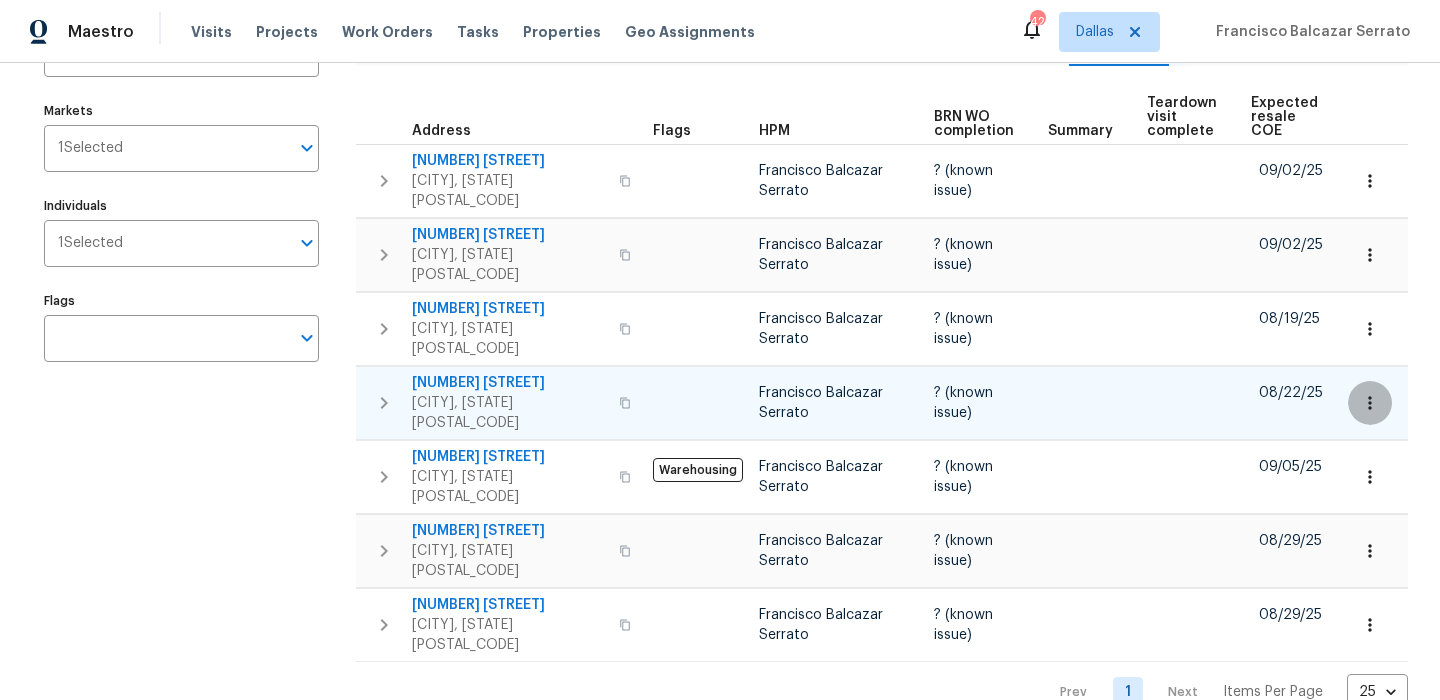 click 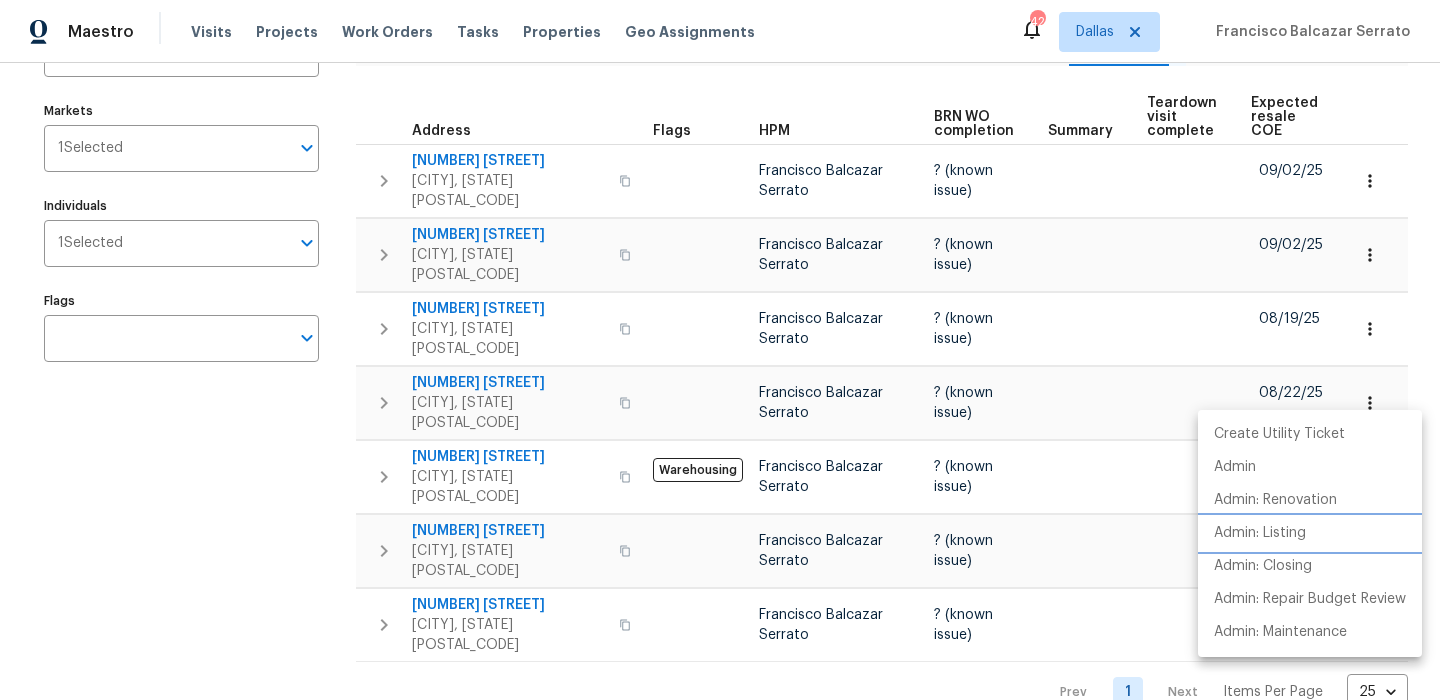 click on "Admin: Listing" at bounding box center (1310, 533) 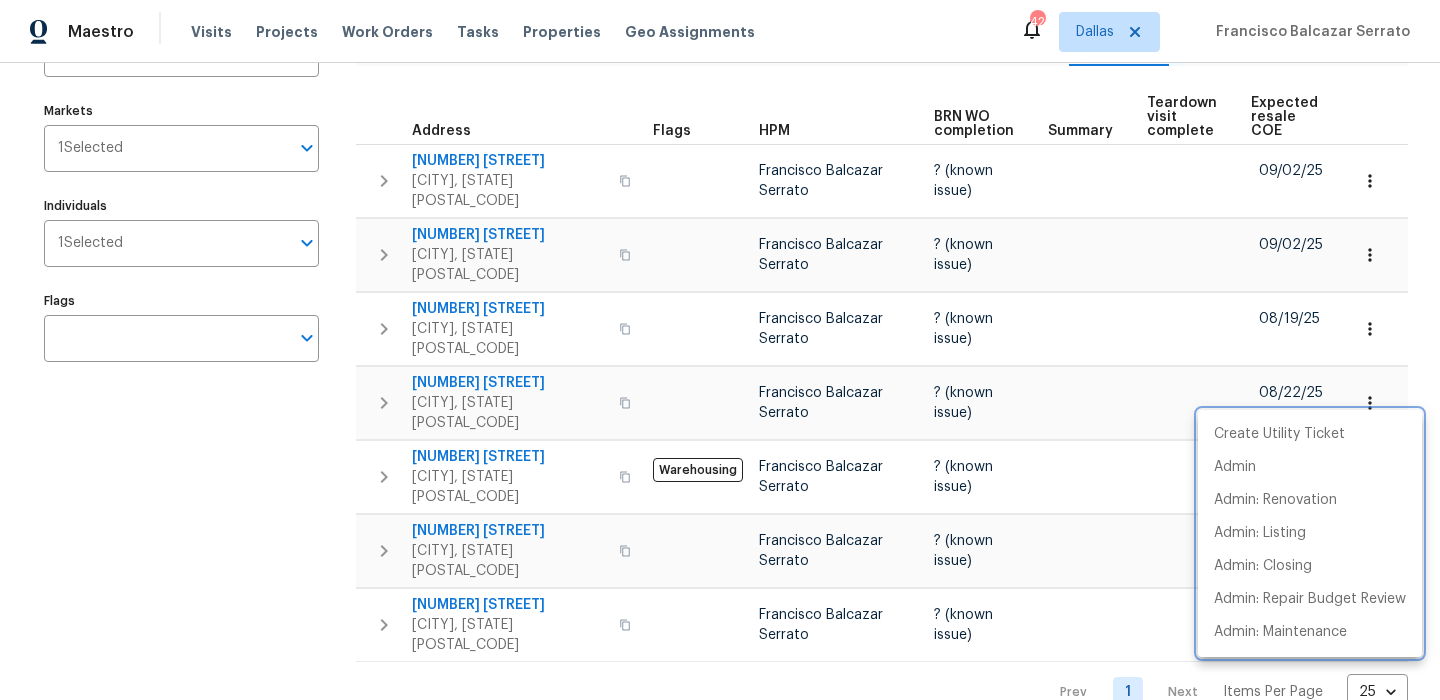 click at bounding box center (720, 350) 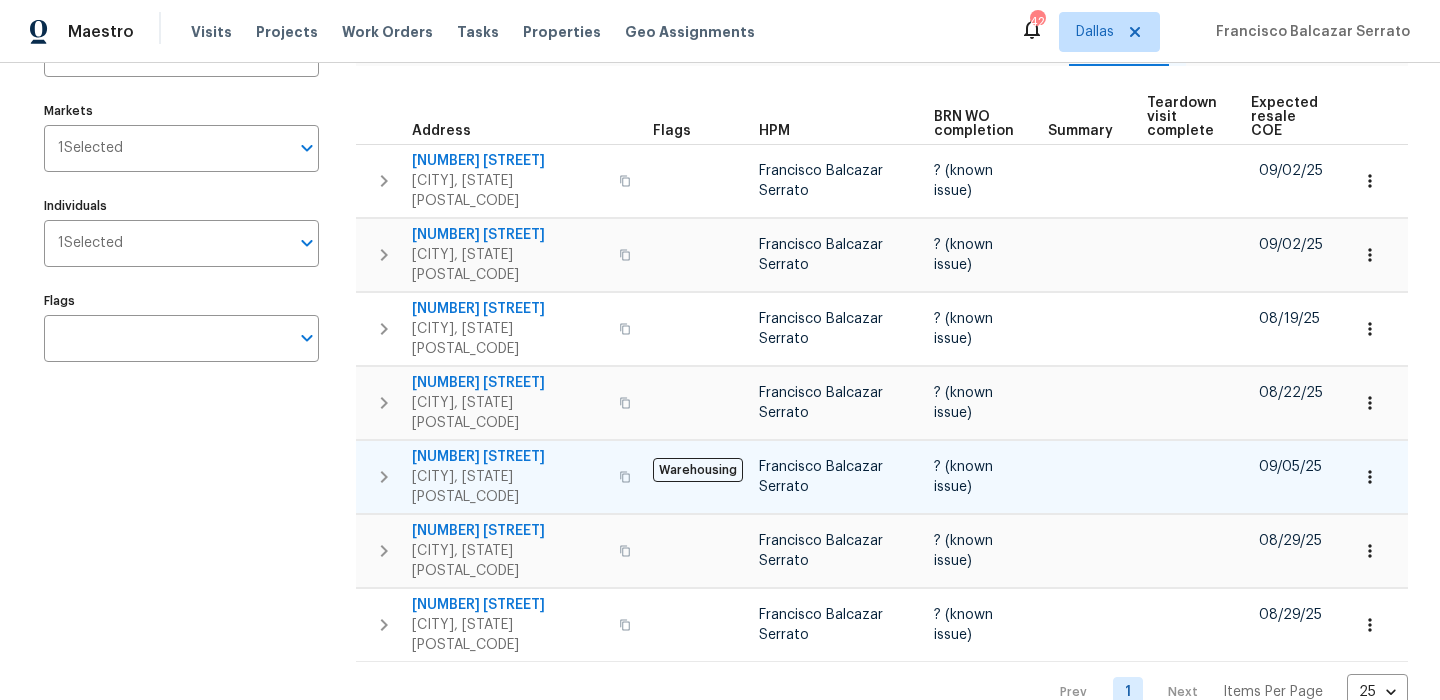 click at bounding box center [1370, 477] 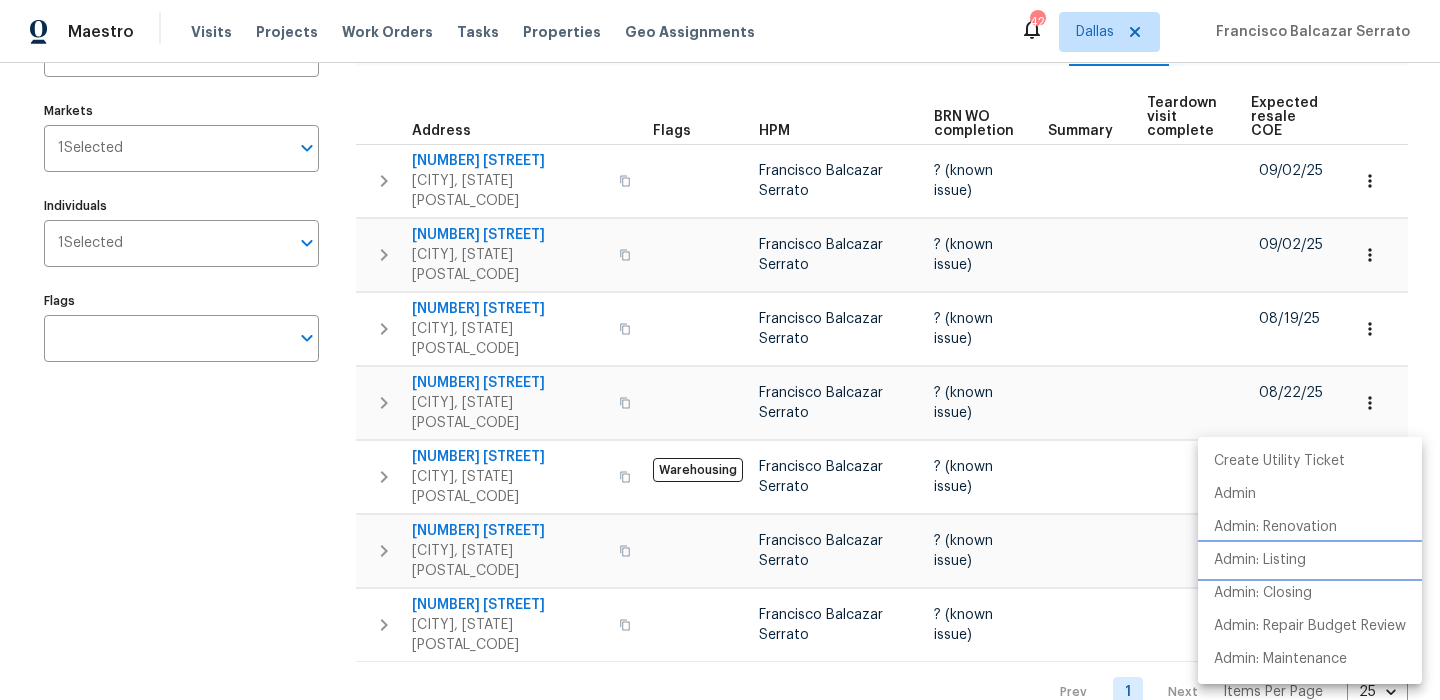 click on "Admin: Listing" at bounding box center (1260, 560) 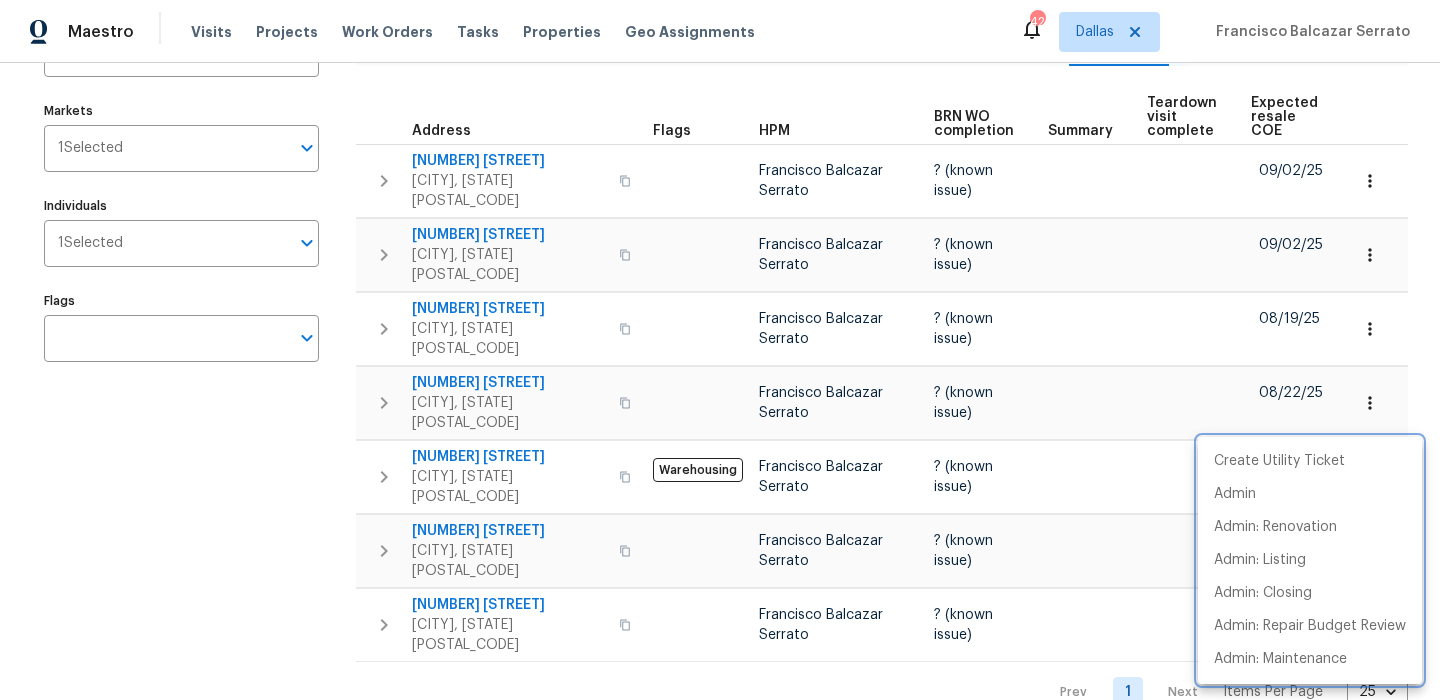 click at bounding box center (720, 350) 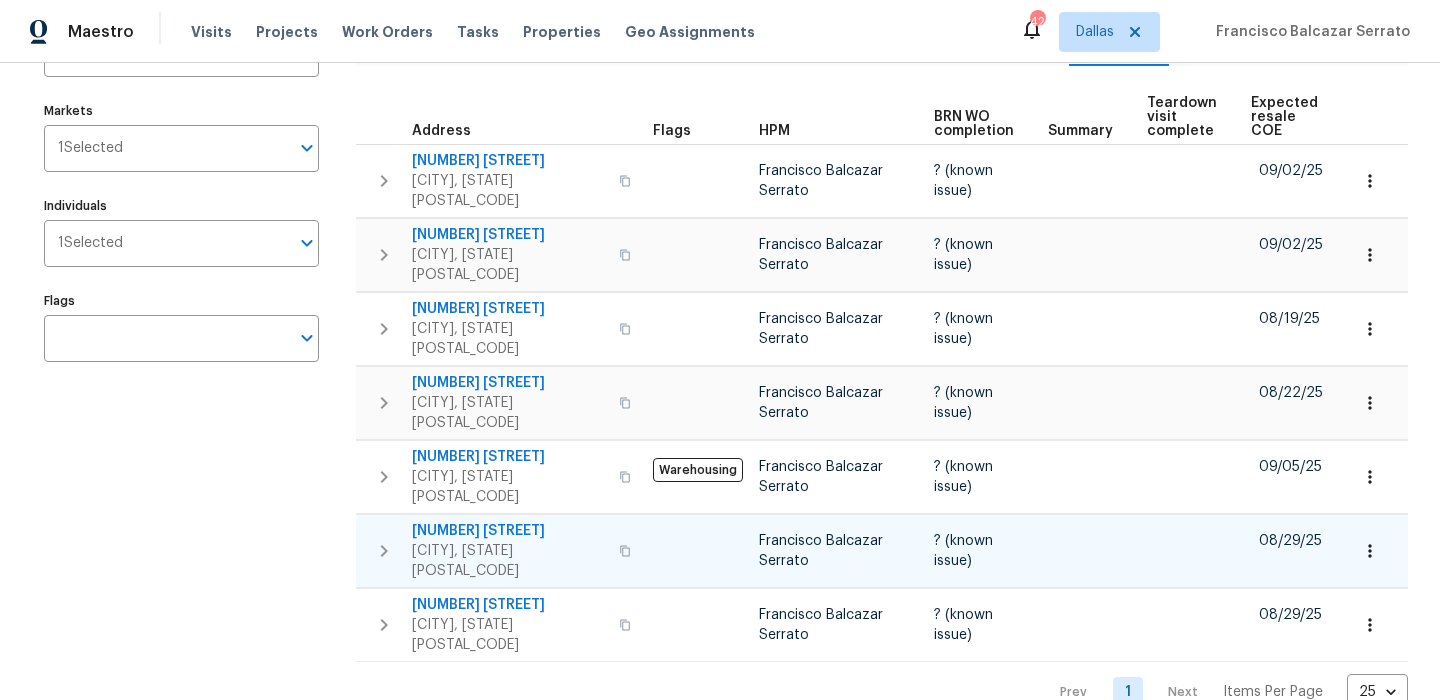 click 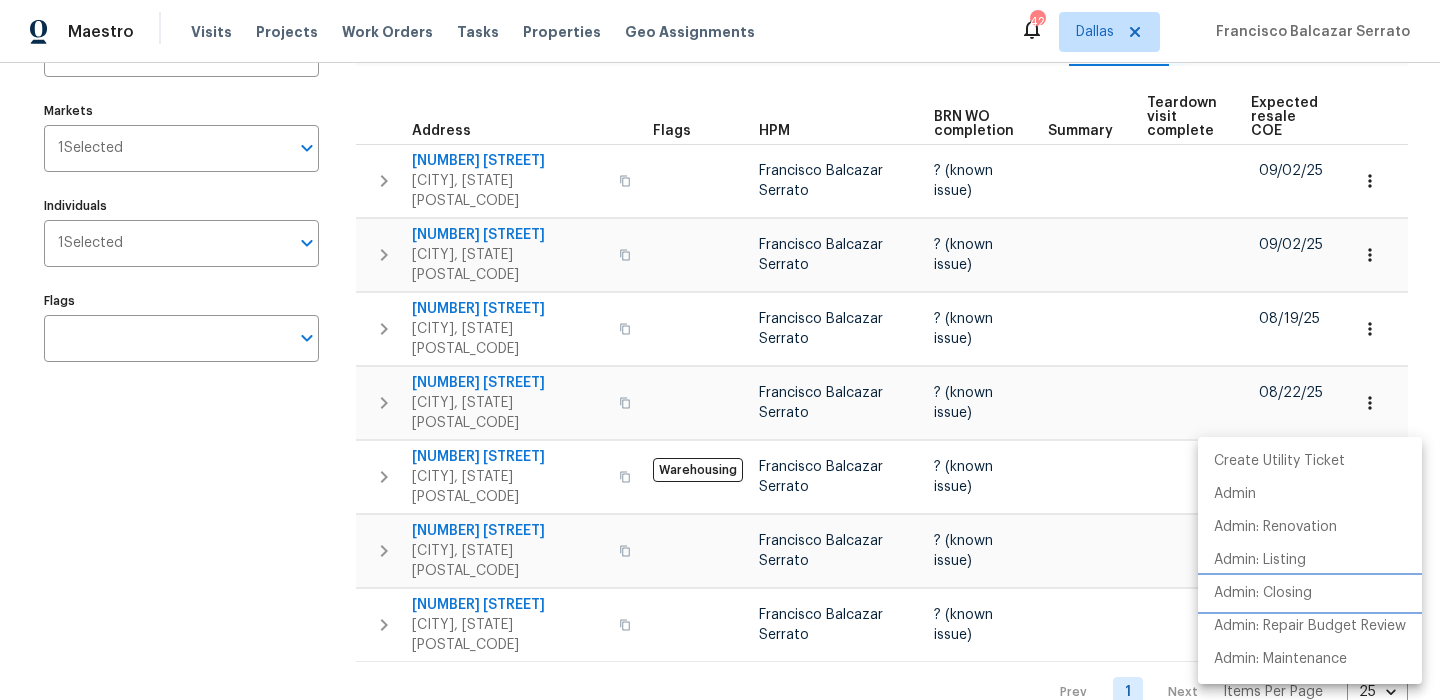 click on "Admin: Closing" at bounding box center [1263, 593] 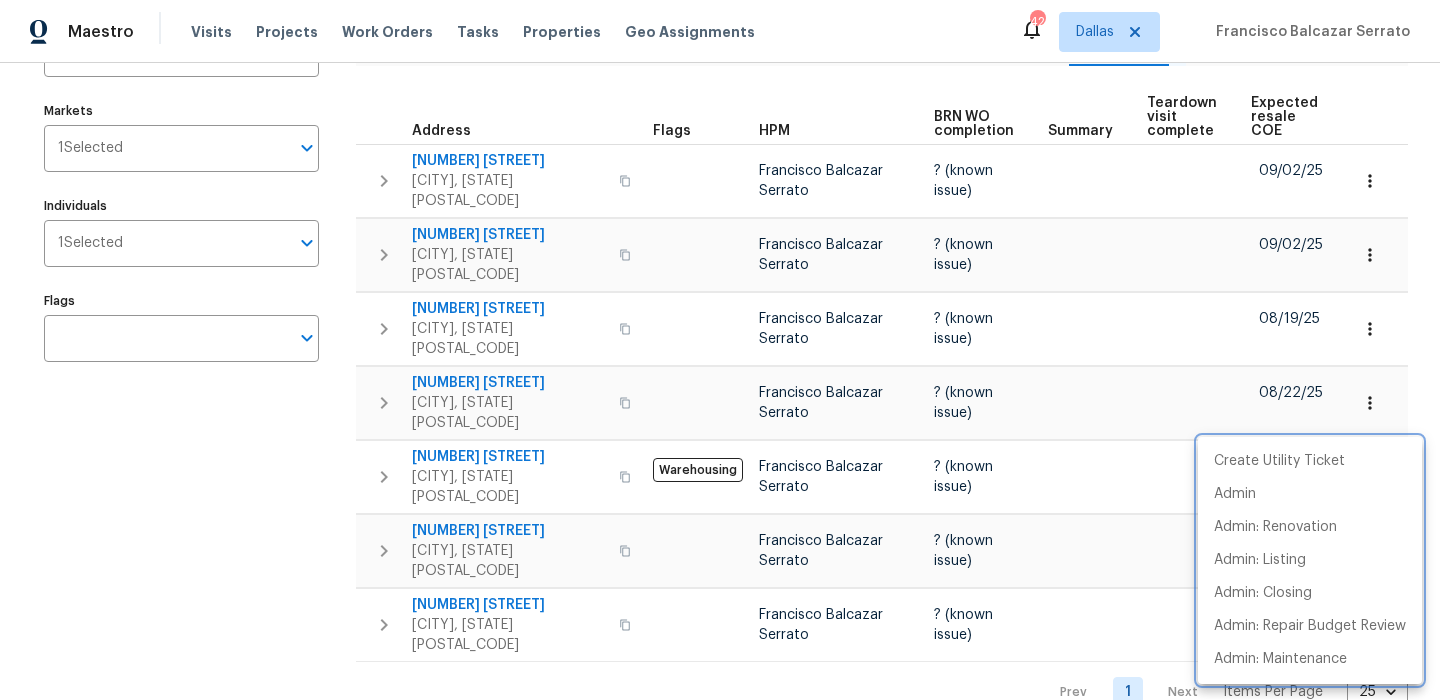 click at bounding box center [720, 350] 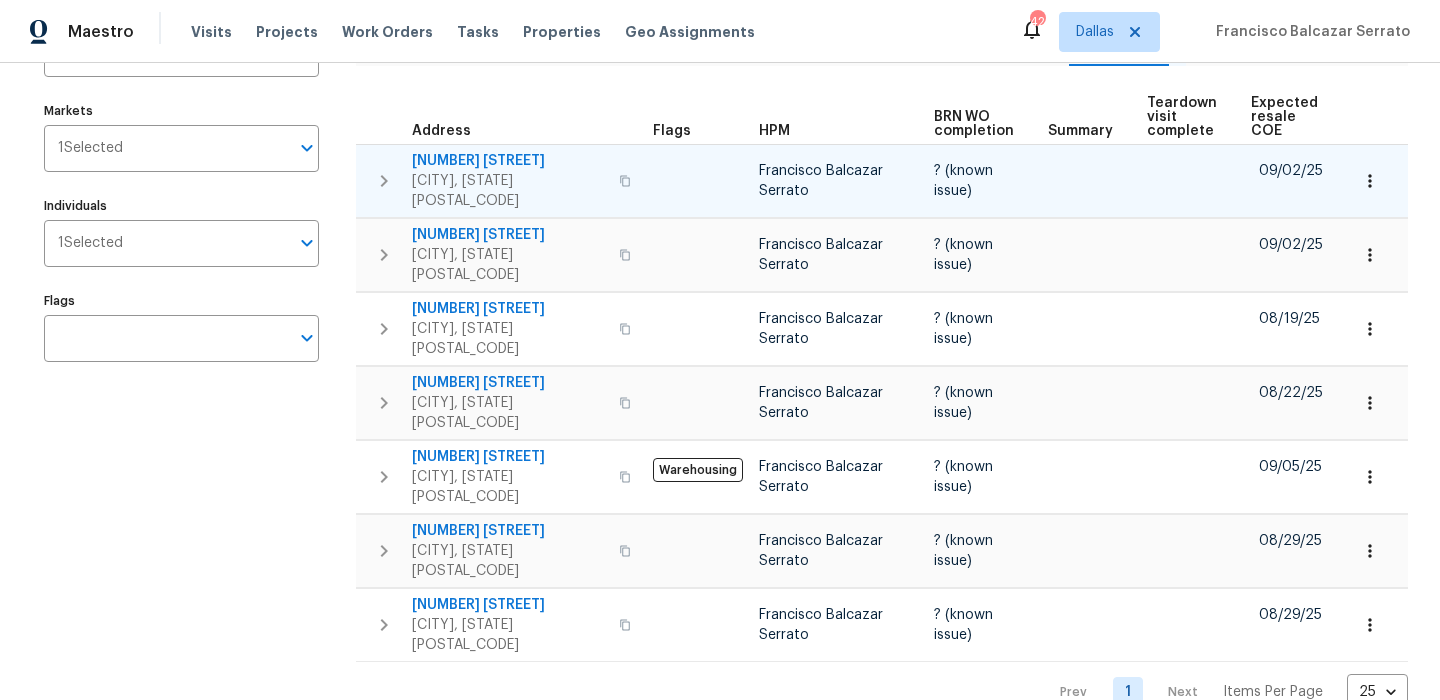 click on "1910 Hillcroft Dr" at bounding box center (509, 161) 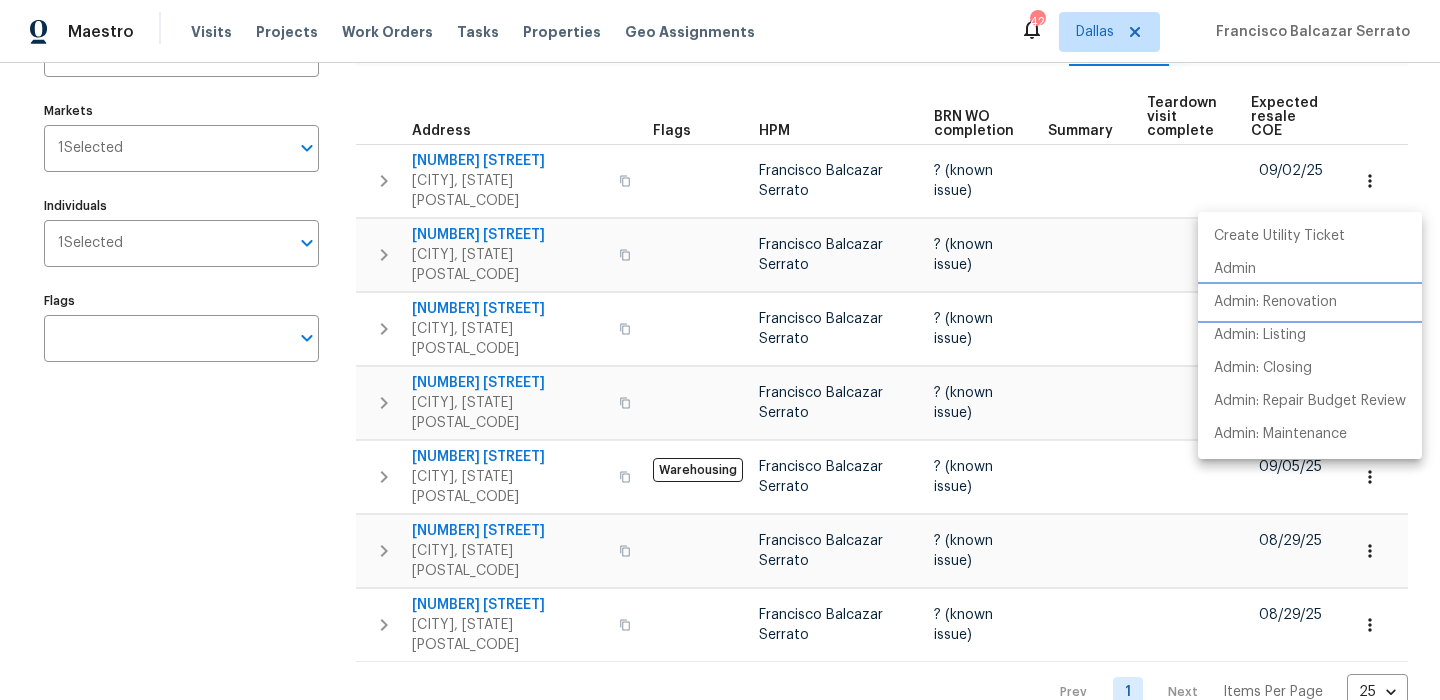 click on "Admin: Renovation" at bounding box center (1310, 302) 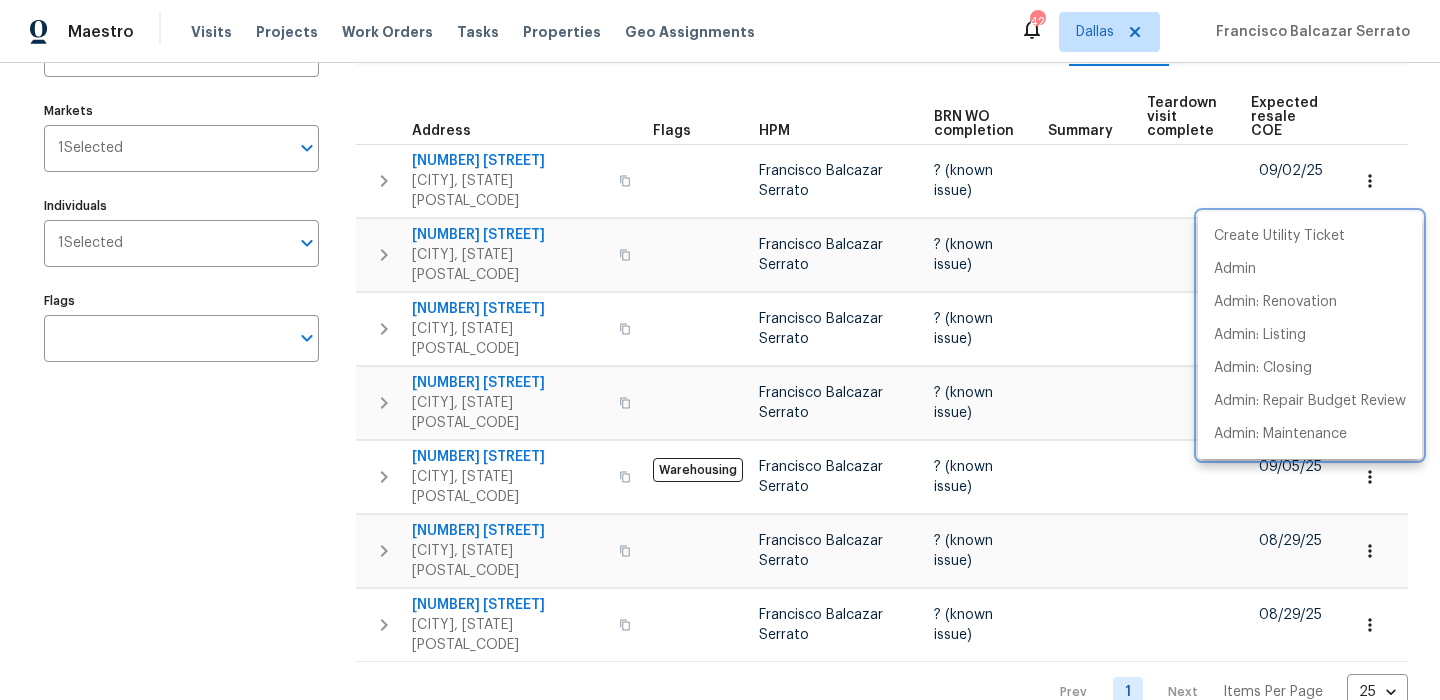click at bounding box center [720, 350] 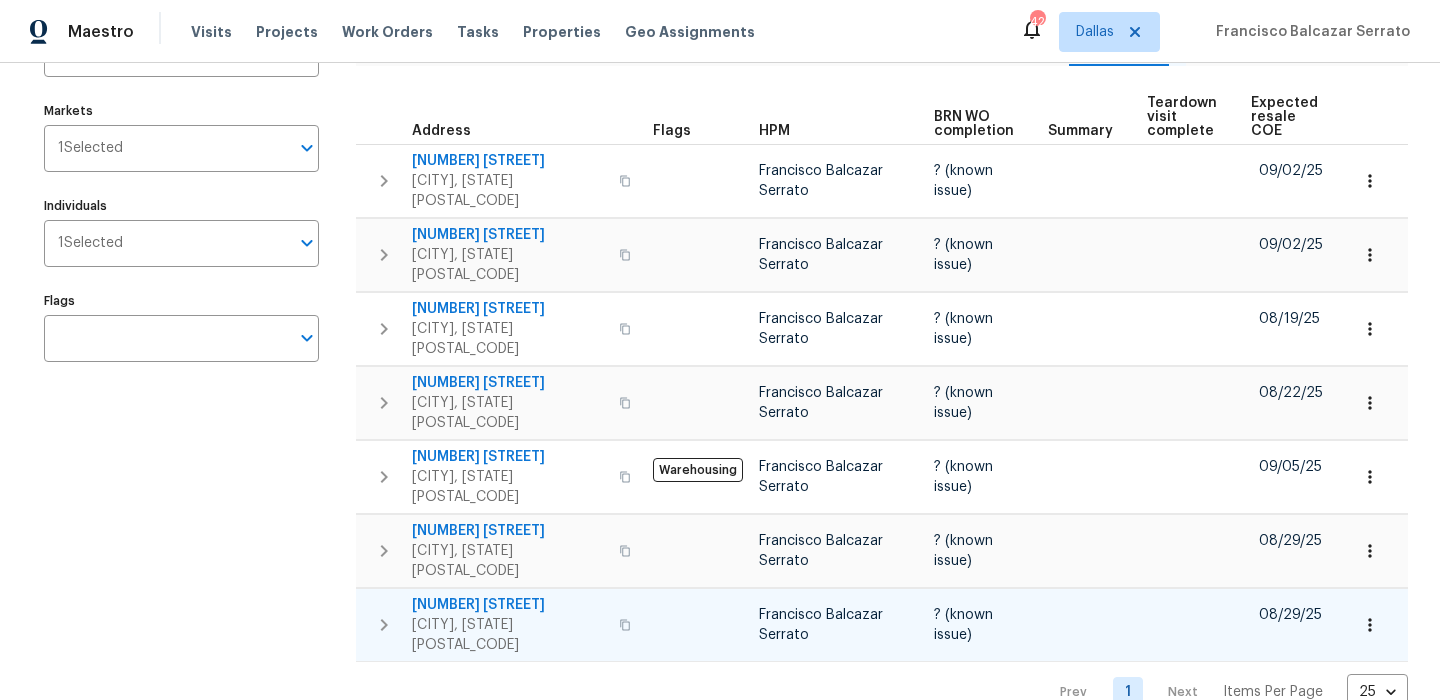 click 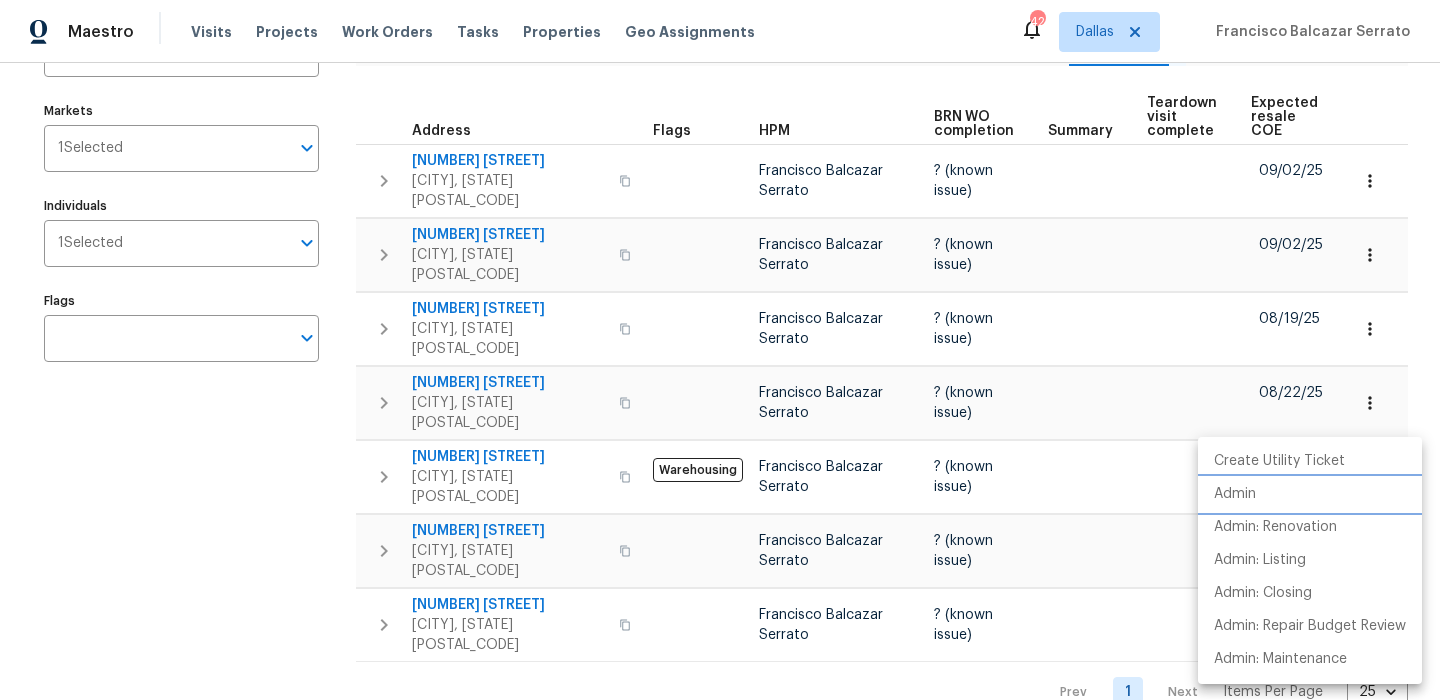 click on "Admin" at bounding box center (1310, 494) 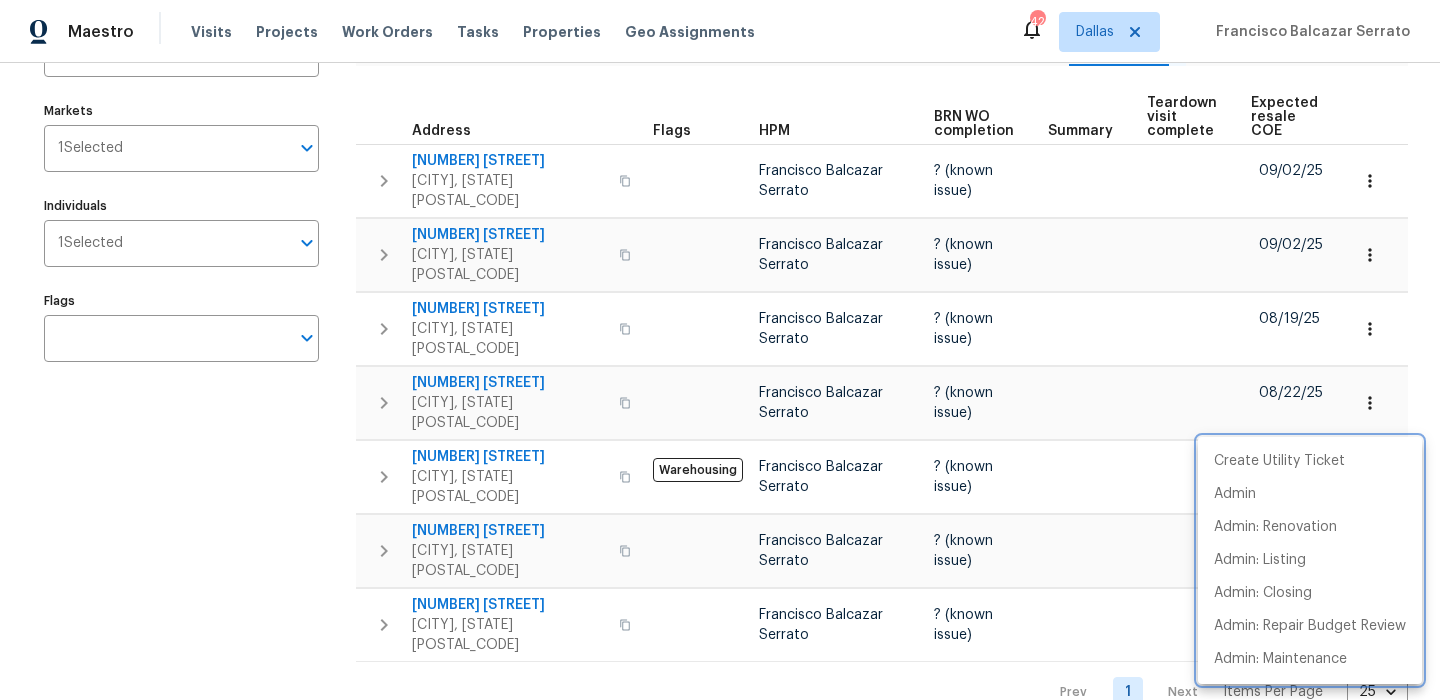 click at bounding box center [720, 350] 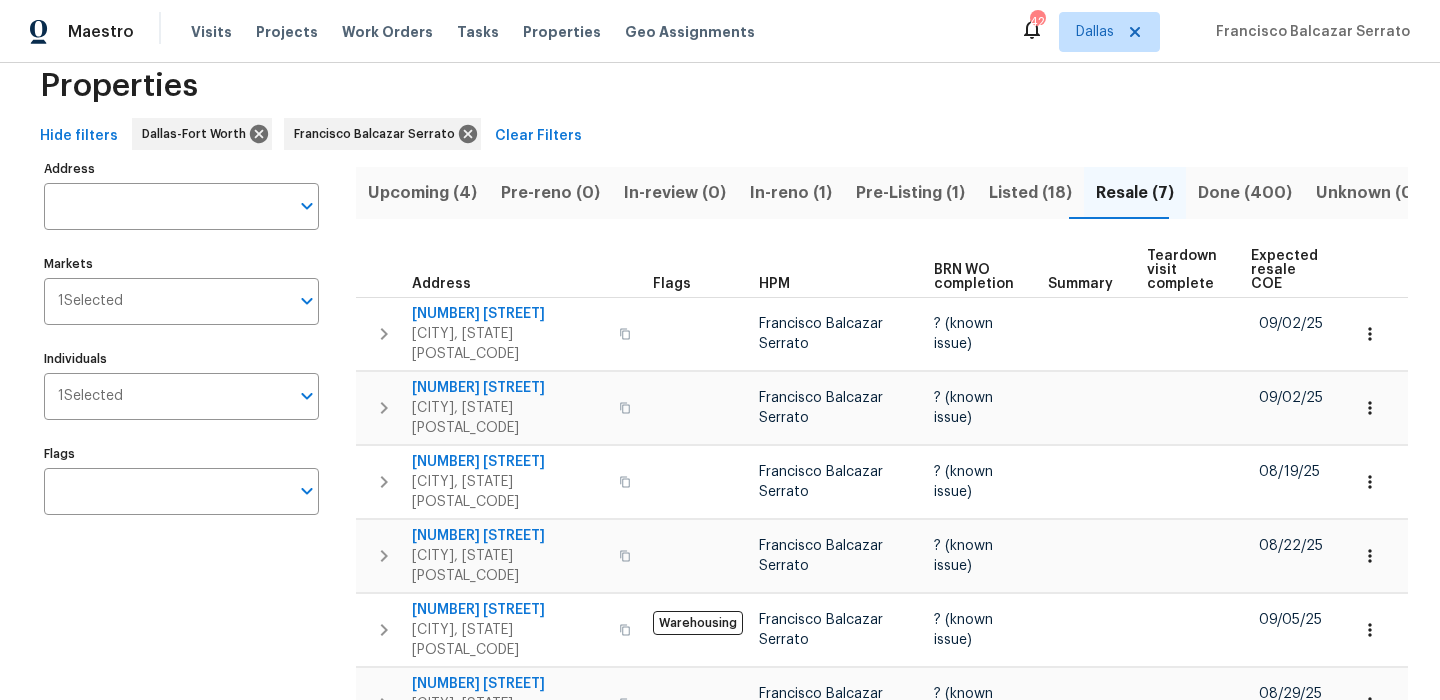 scroll, scrollTop: 0, scrollLeft: 0, axis: both 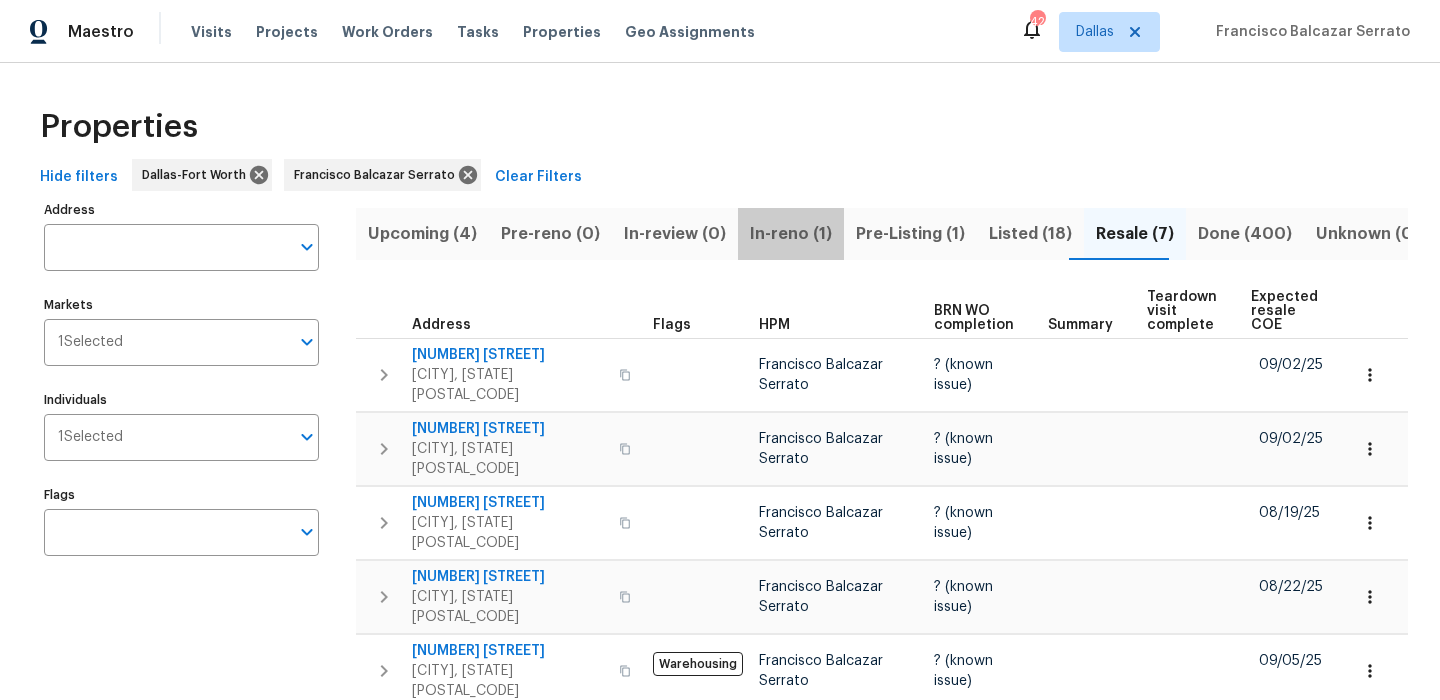click on "In-reno (1)" at bounding box center (791, 234) 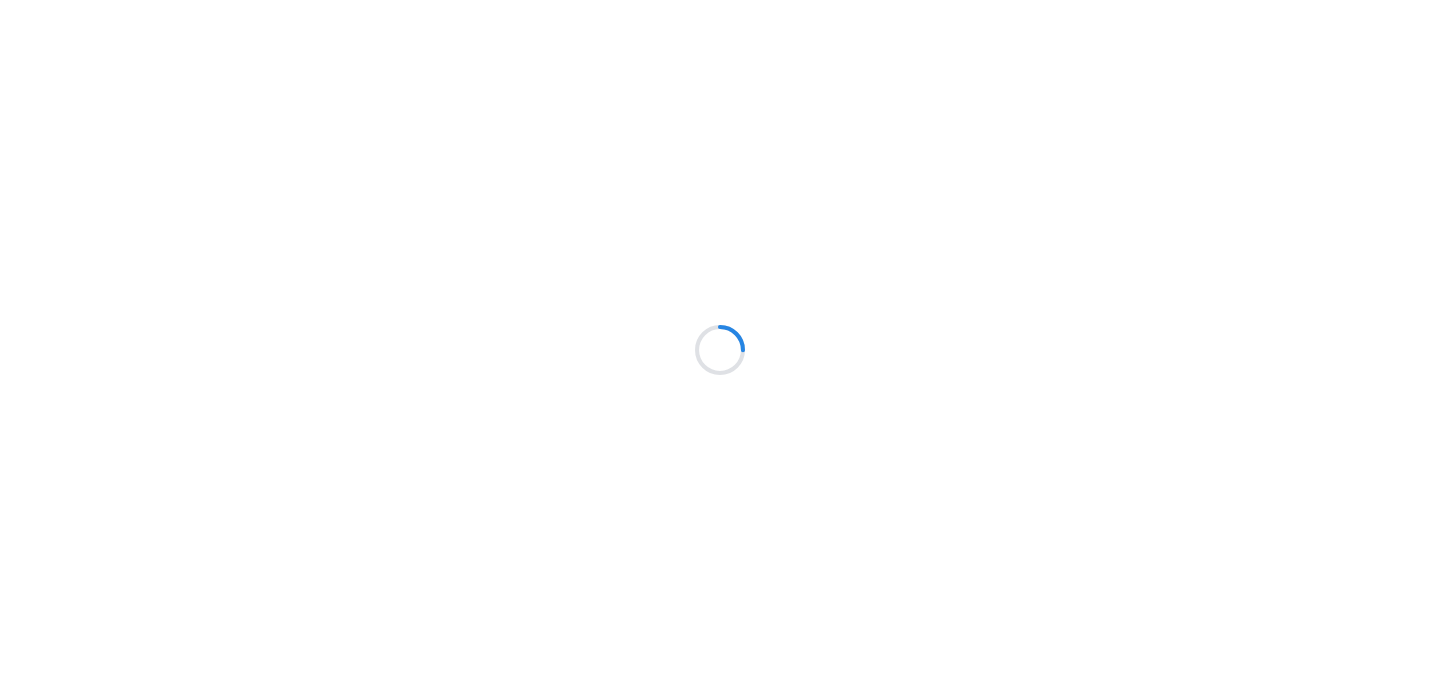 scroll, scrollTop: 0, scrollLeft: 0, axis: both 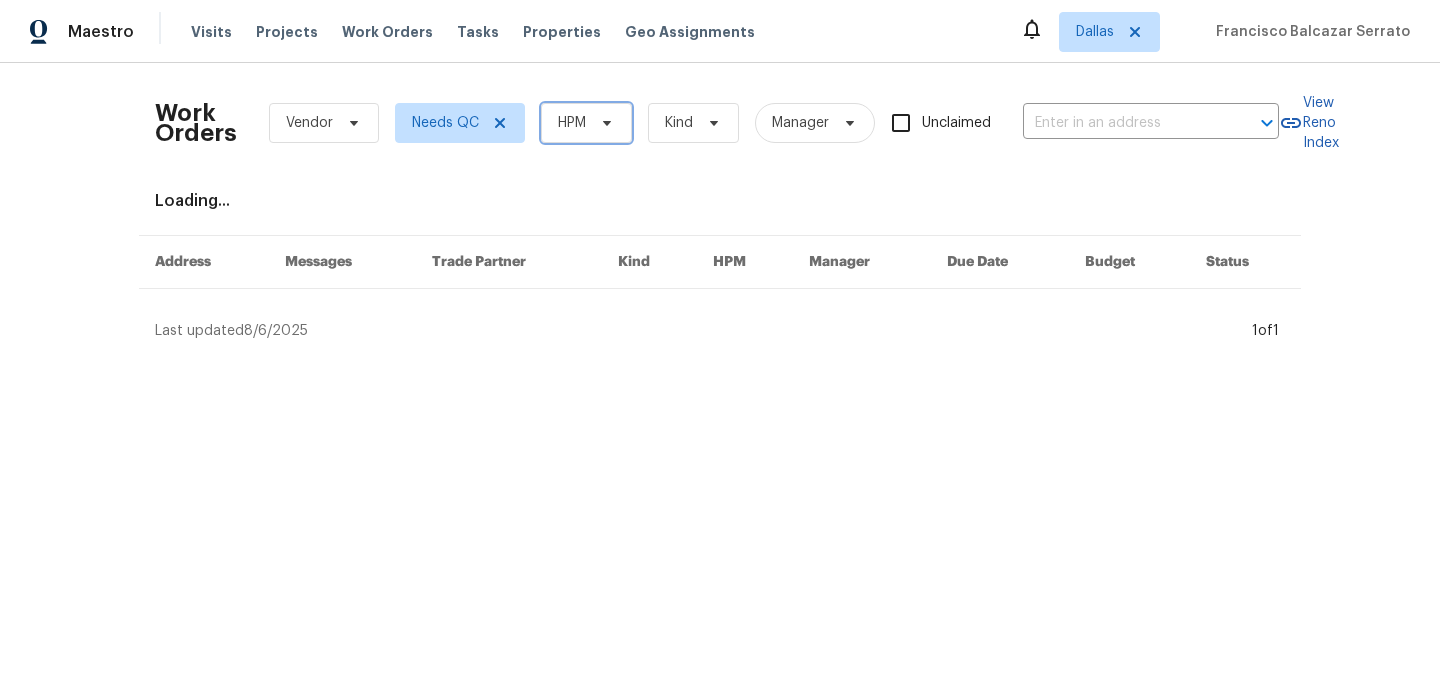 click on "HPM" at bounding box center [586, 123] 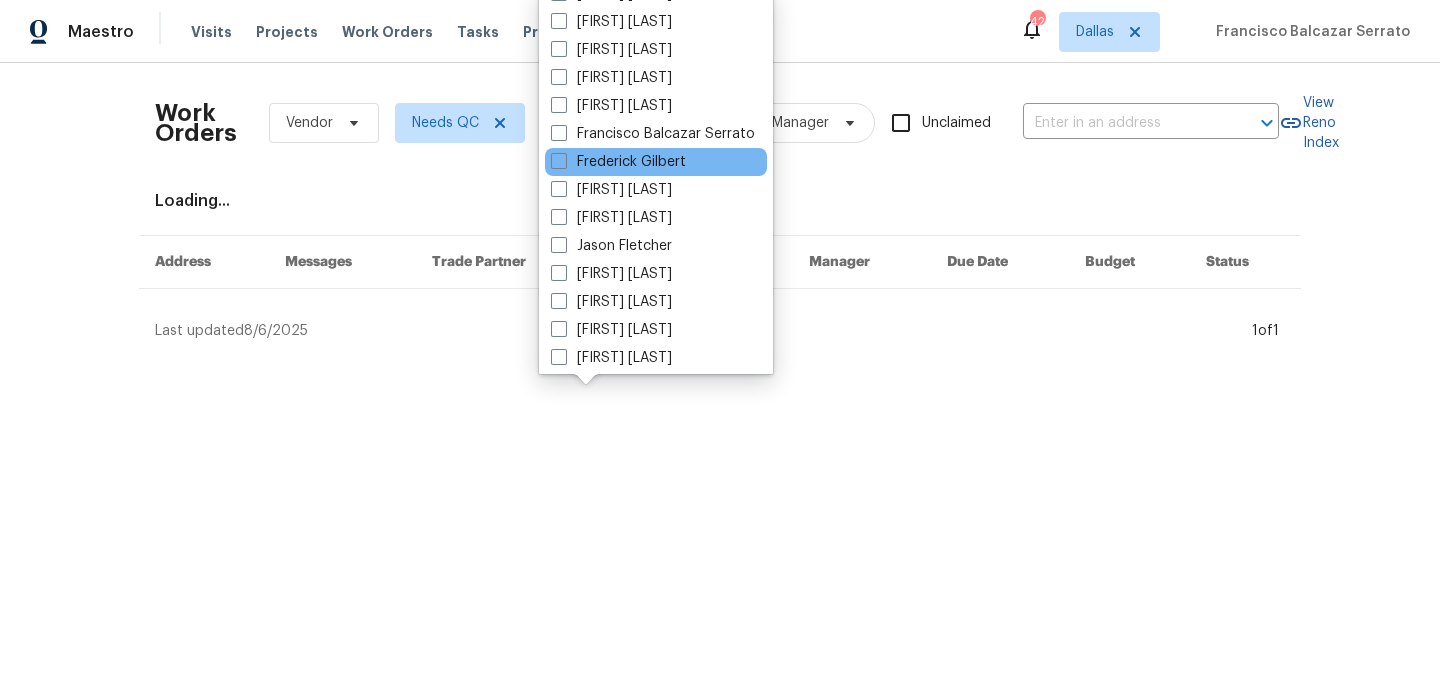 scroll, scrollTop: 301, scrollLeft: 0, axis: vertical 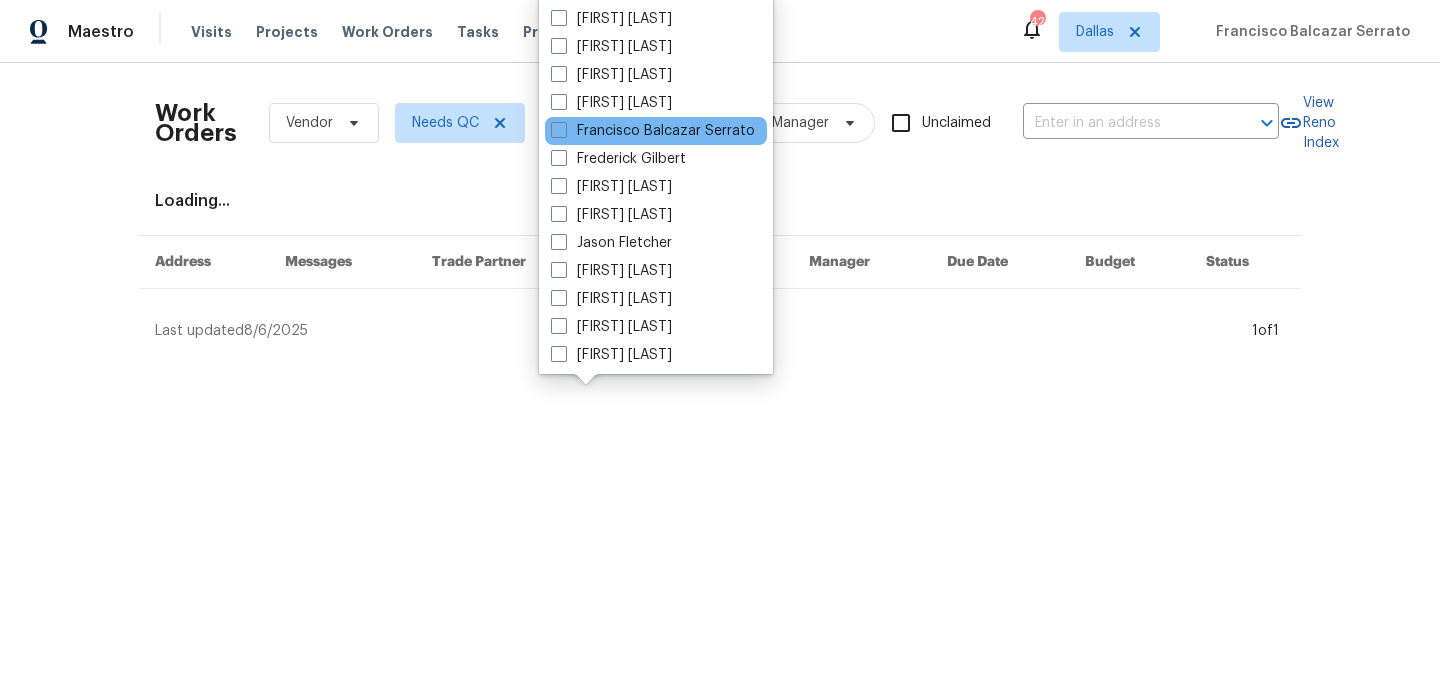 click on "Francisco Balcazar Serrato" at bounding box center (656, 131) 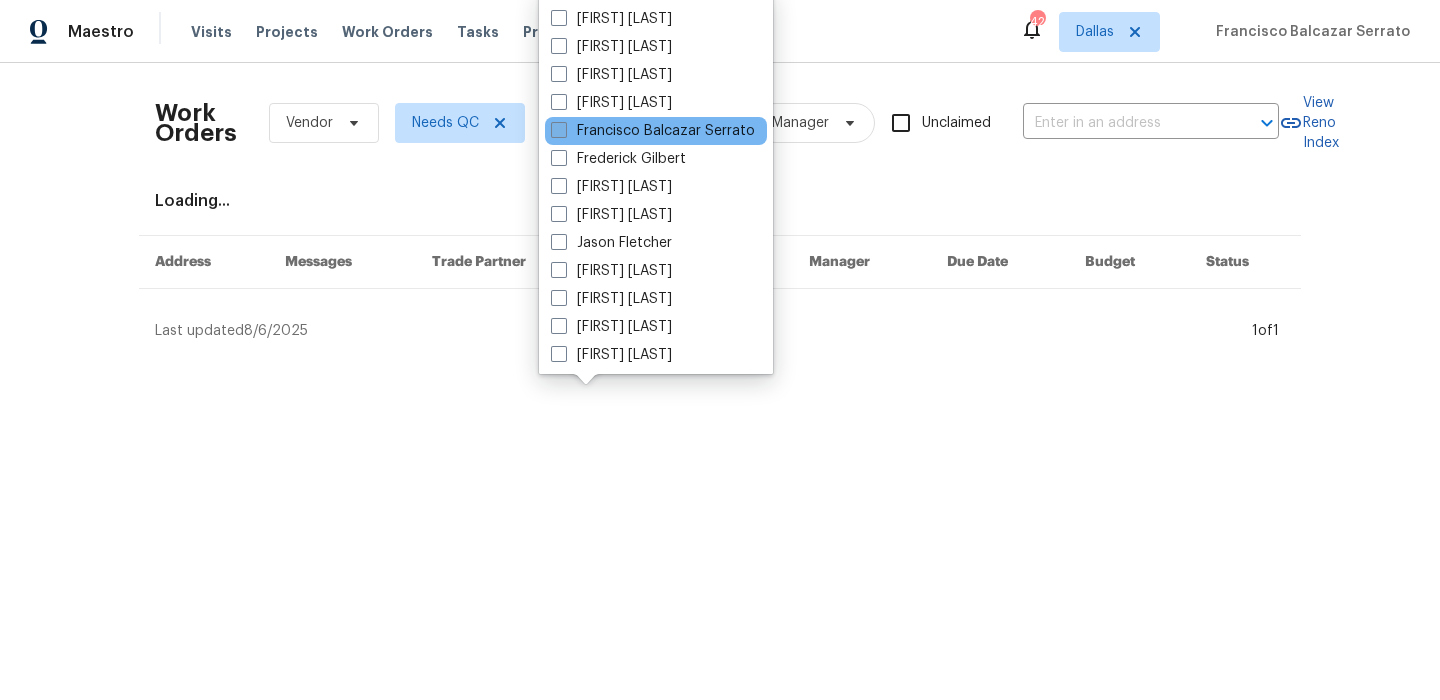 click on "Francisco Balcazar Serrato" at bounding box center [653, 131] 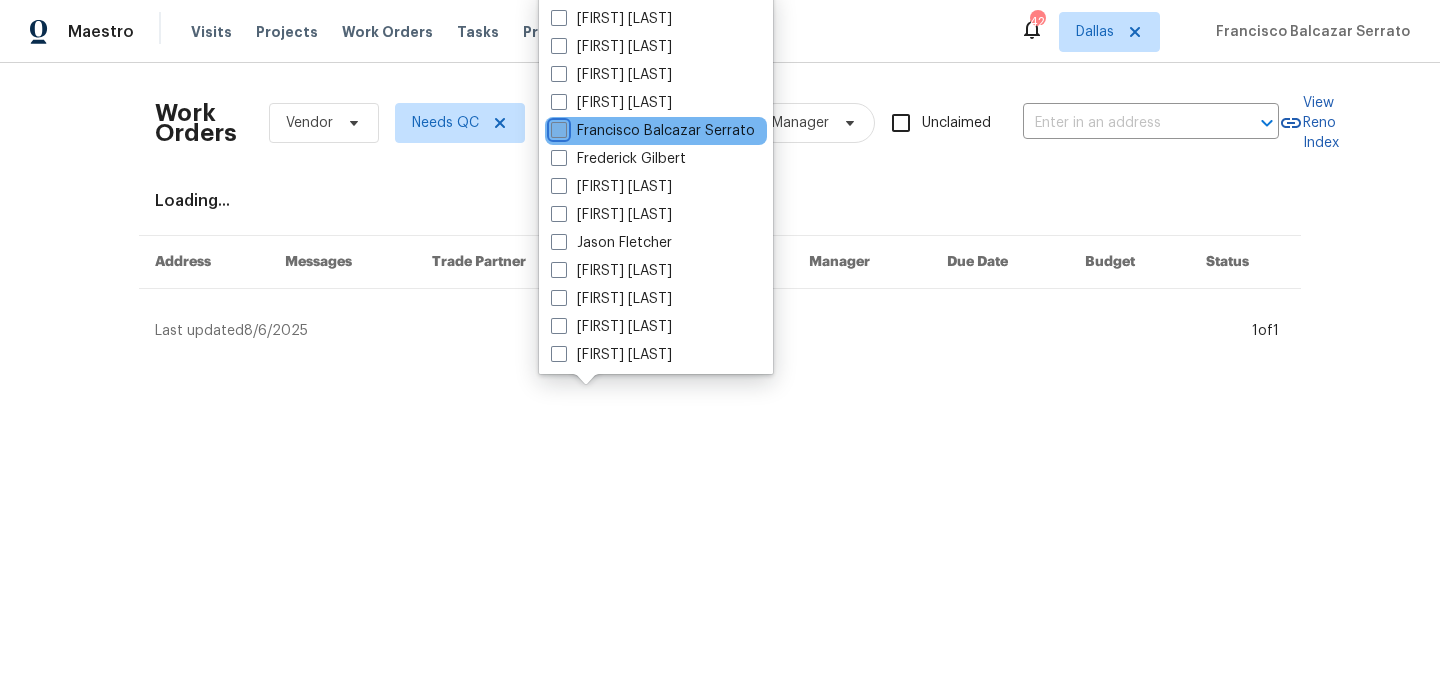 click on "Francisco Balcazar Serrato" at bounding box center (557, 127) 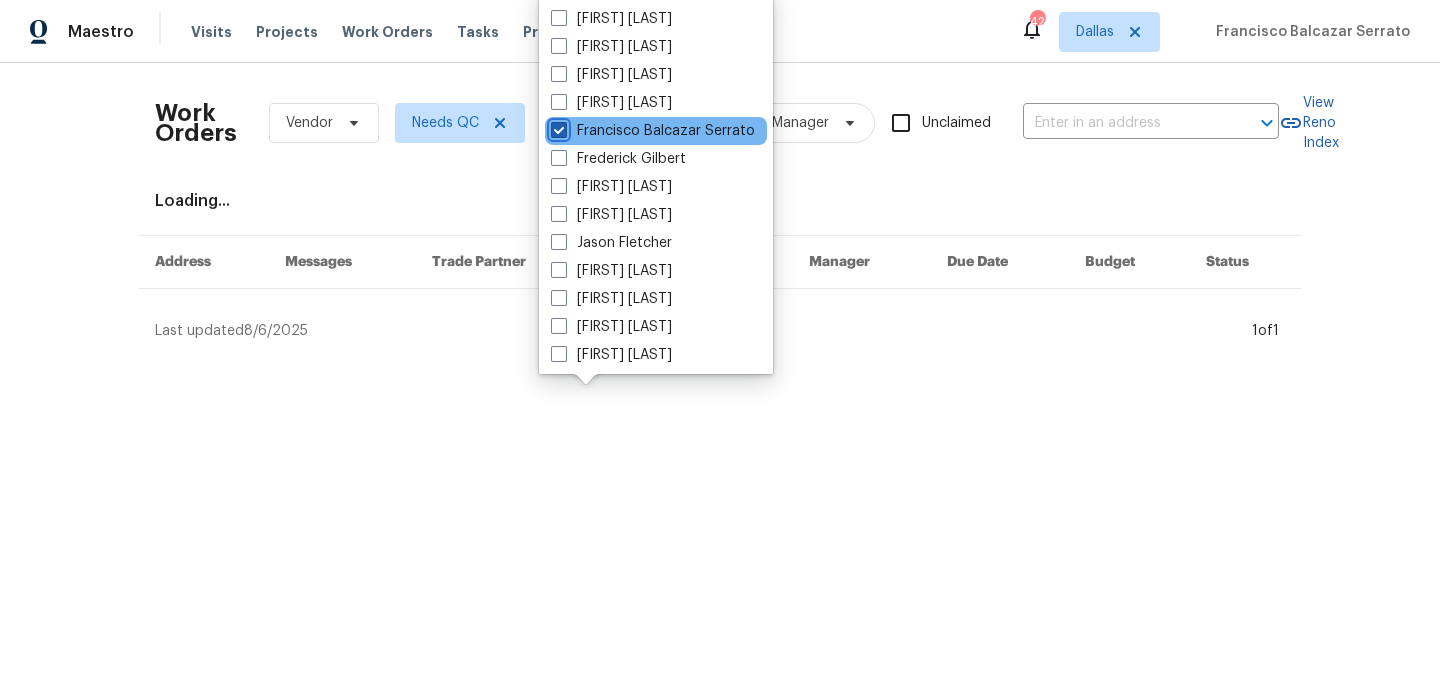 checkbox on "true" 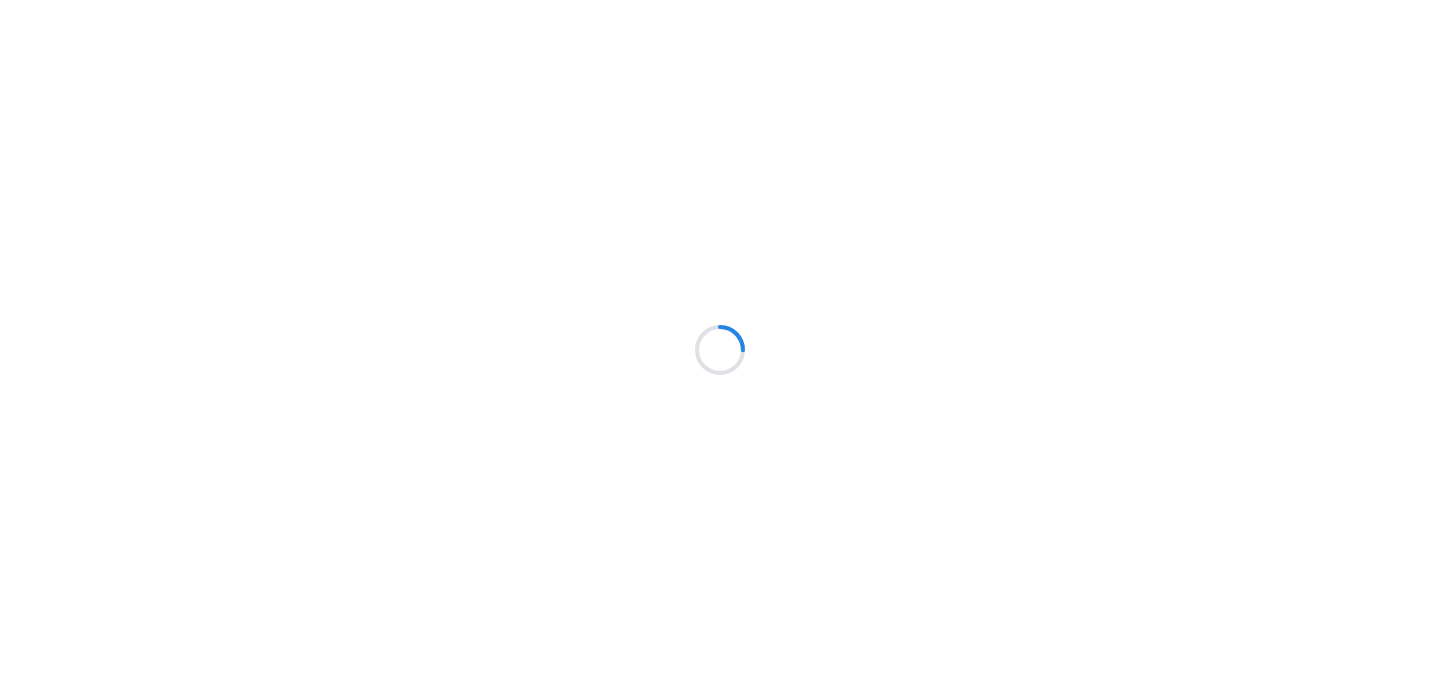 scroll, scrollTop: 0, scrollLeft: 0, axis: both 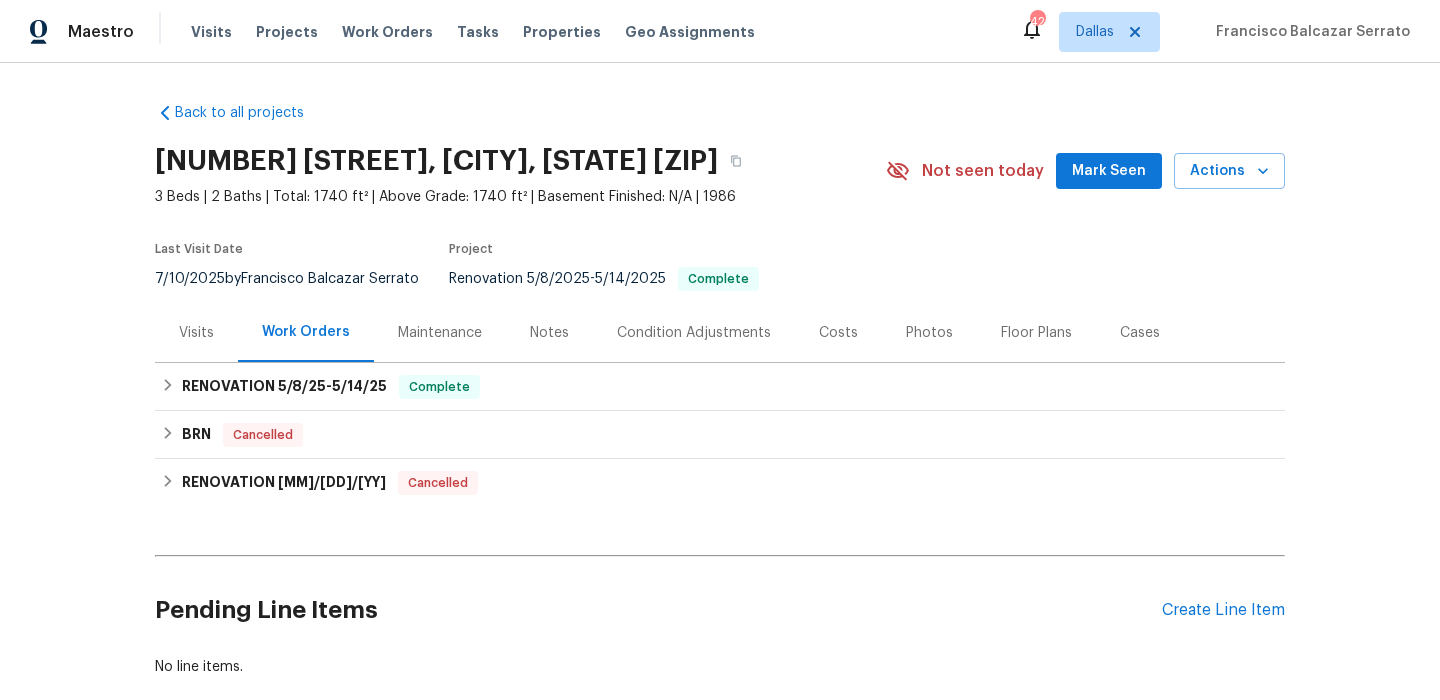 click on "Costs" at bounding box center (838, 332) 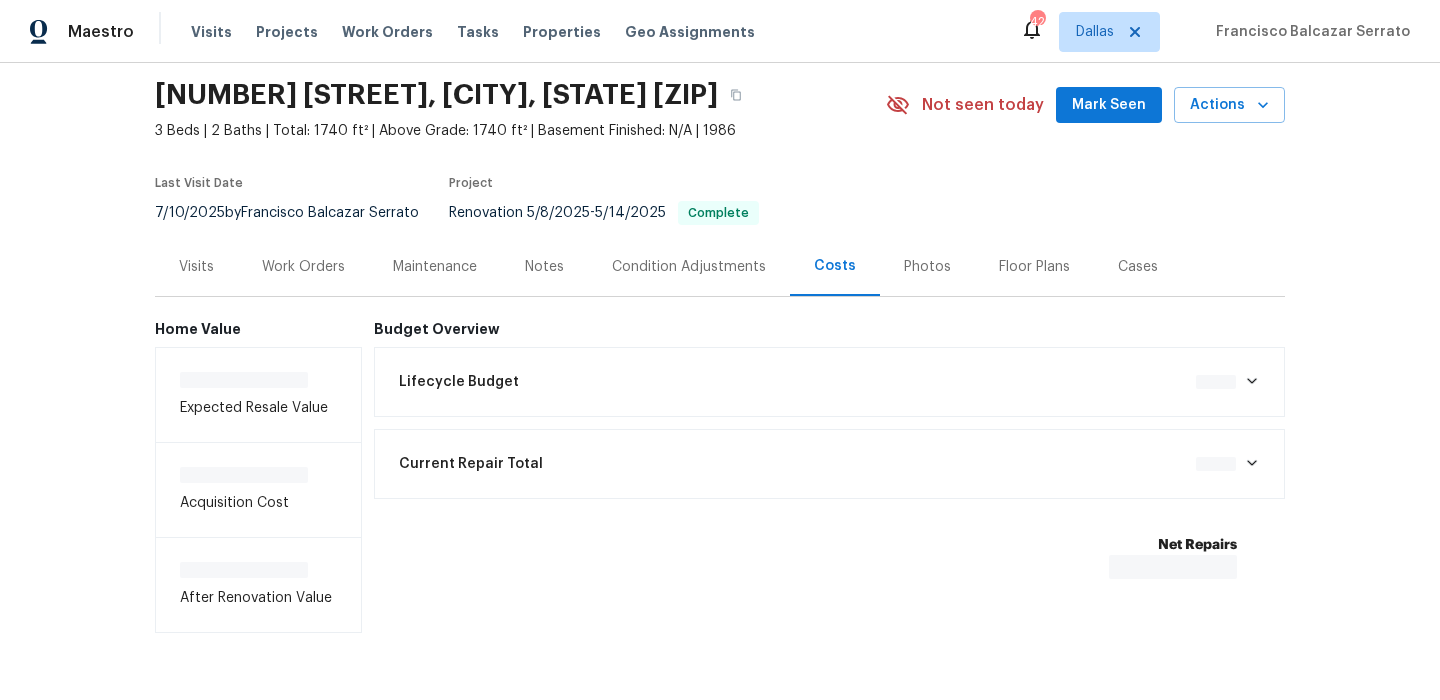 scroll, scrollTop: 70, scrollLeft: 0, axis: vertical 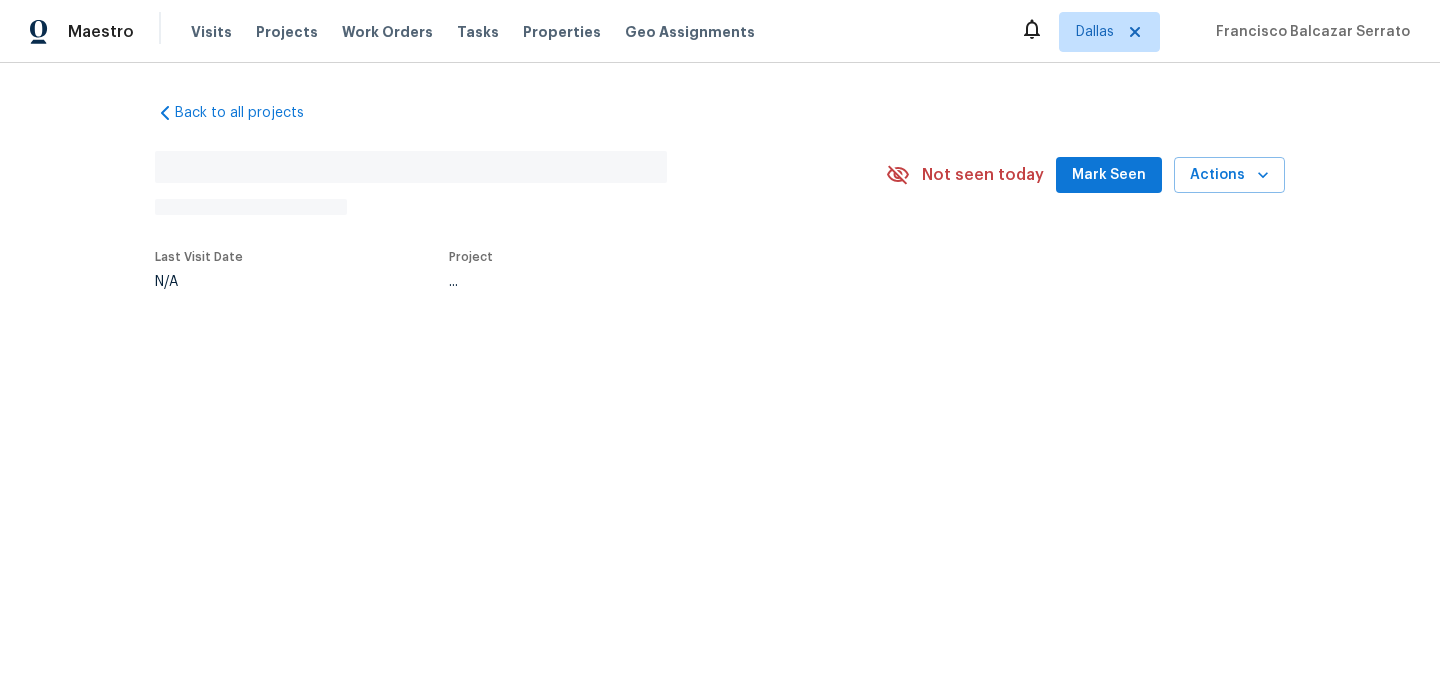 click on "Mark Seen" at bounding box center [1109, 175] 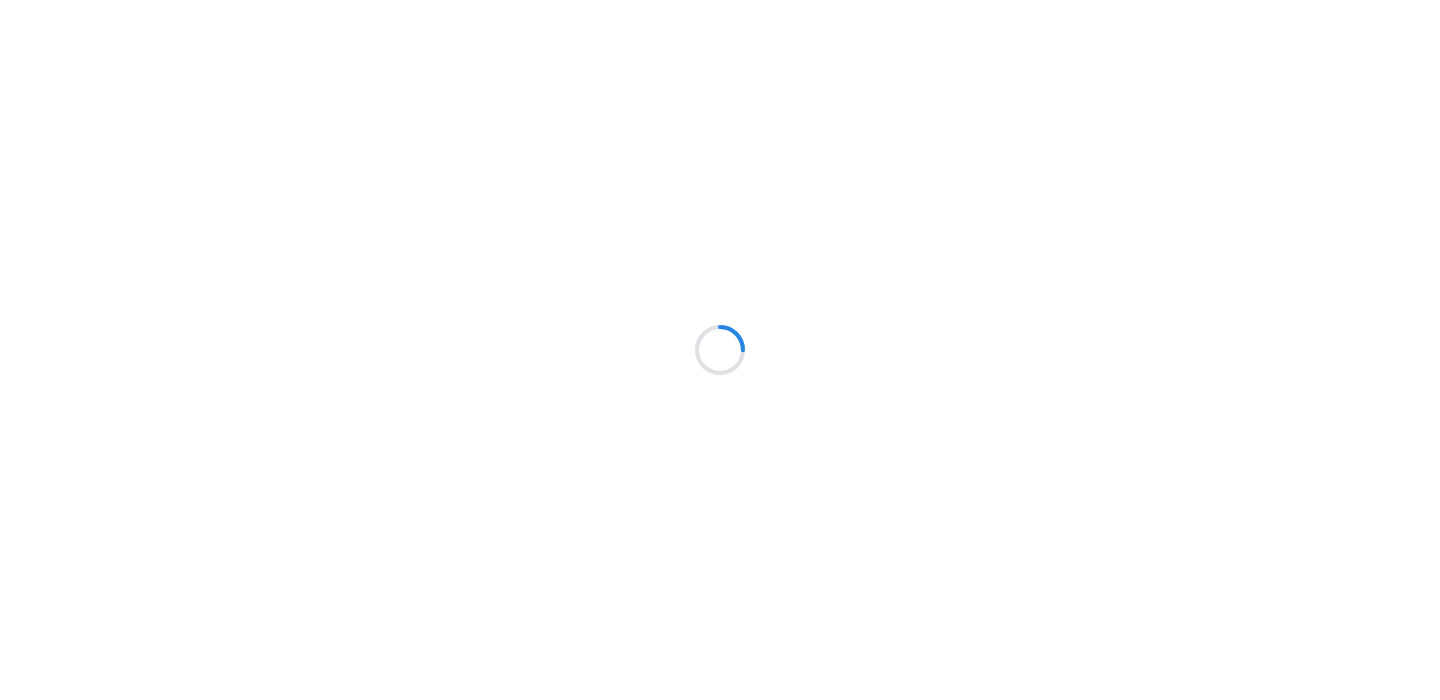 scroll, scrollTop: 0, scrollLeft: 0, axis: both 